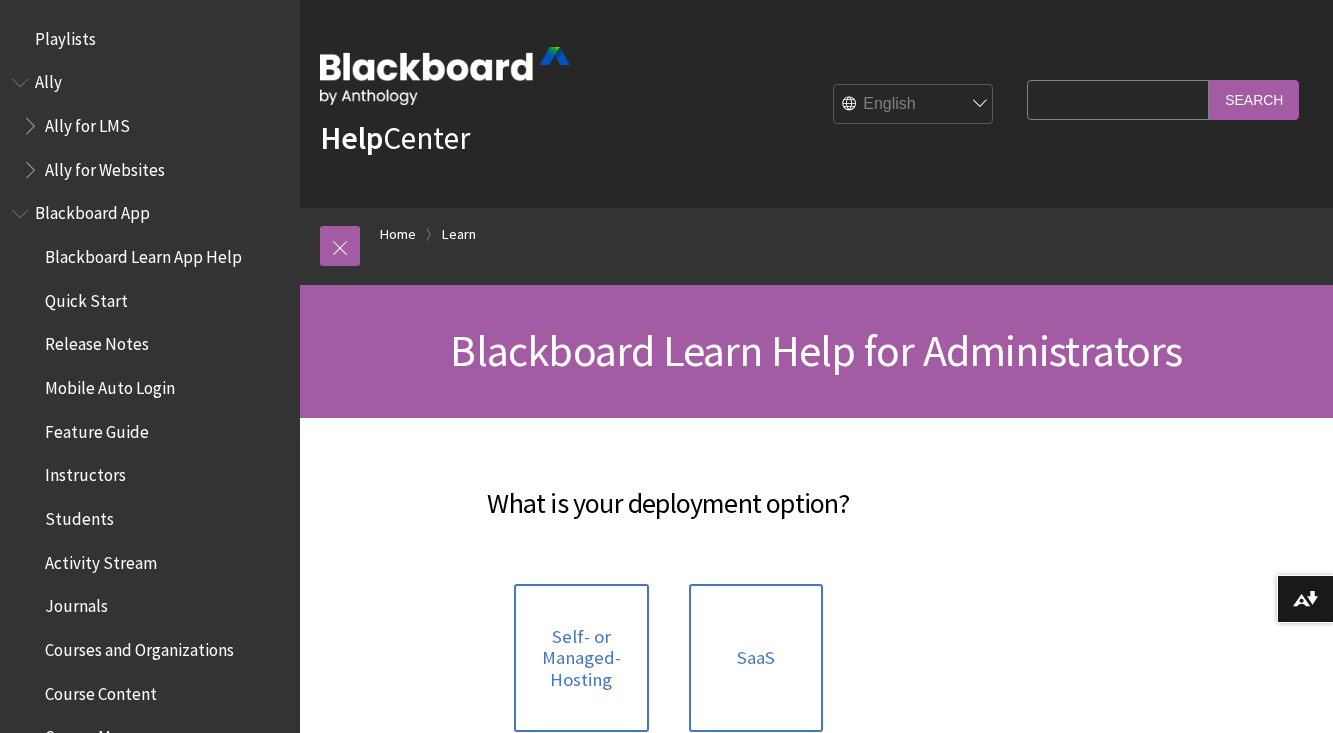 scroll, scrollTop: 0, scrollLeft: 0, axis: both 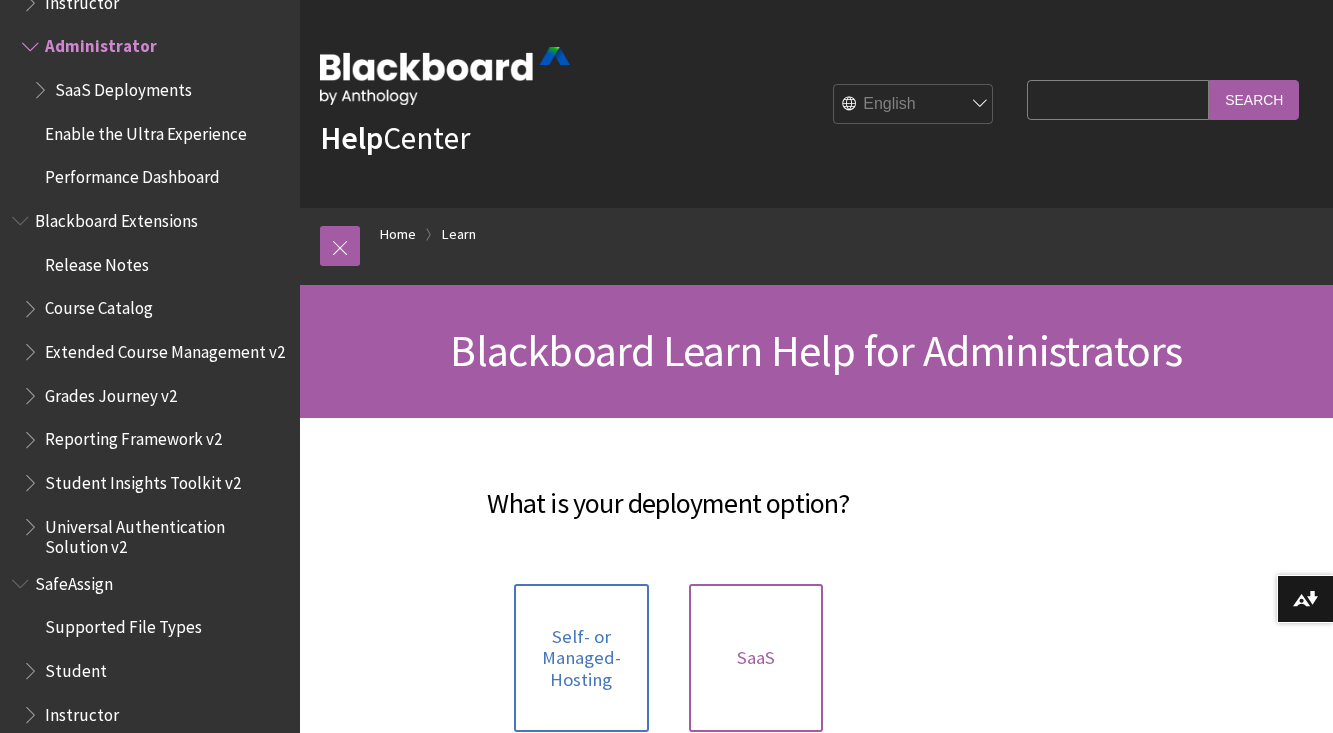 click on "SaaS" at bounding box center (756, 658) 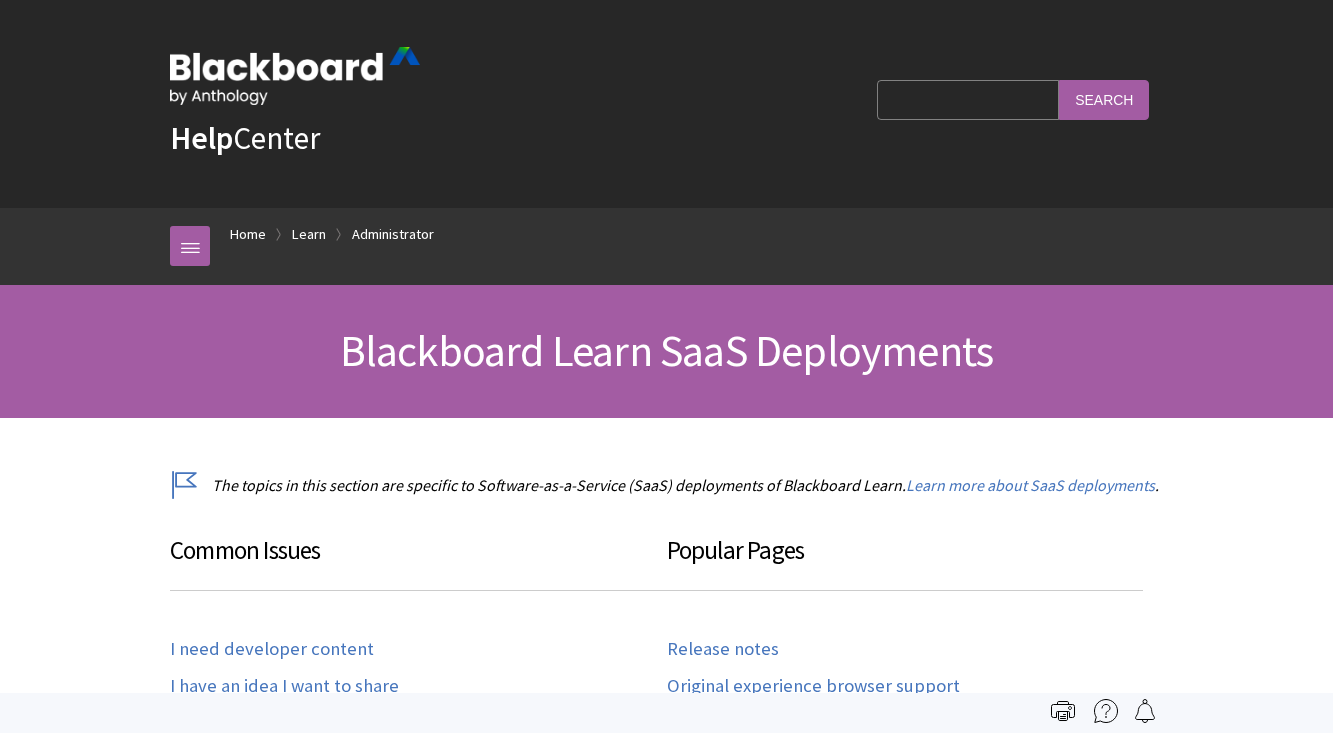 scroll, scrollTop: 0, scrollLeft: 0, axis: both 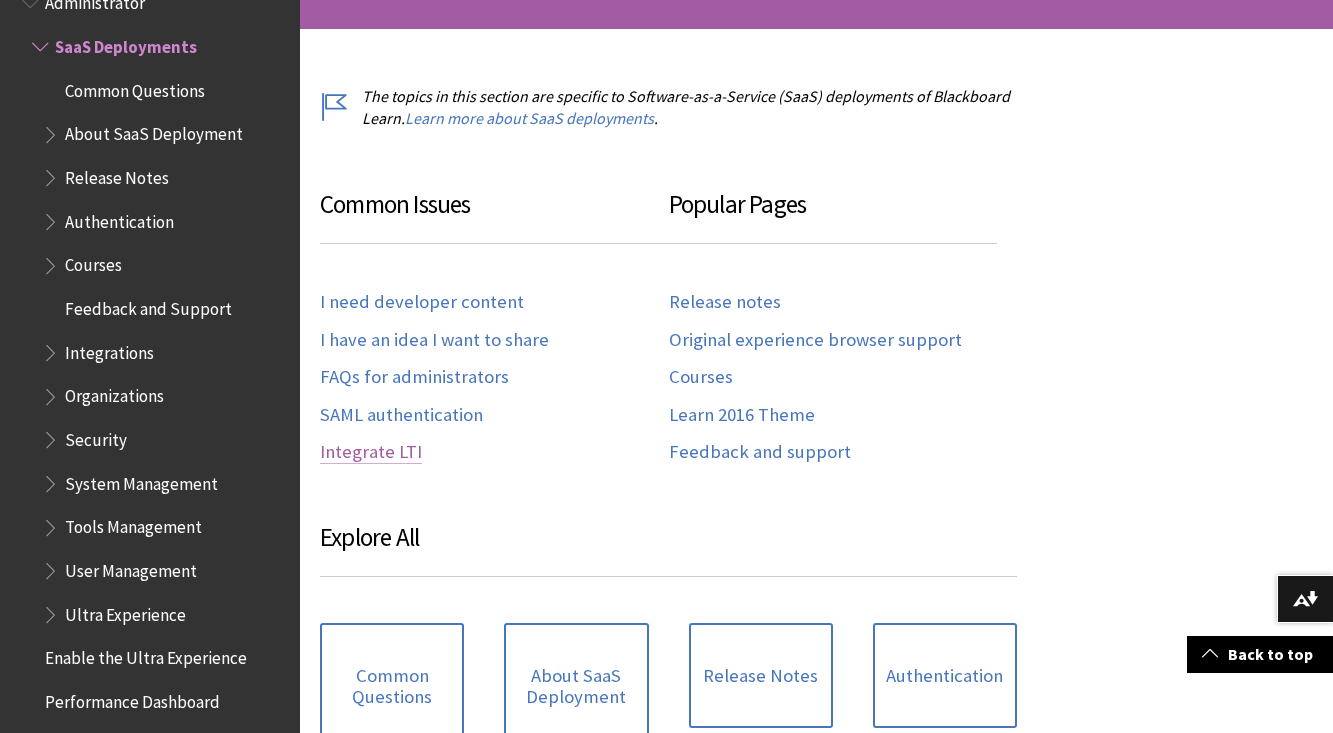 click on "Integrate LTI" at bounding box center (371, 452) 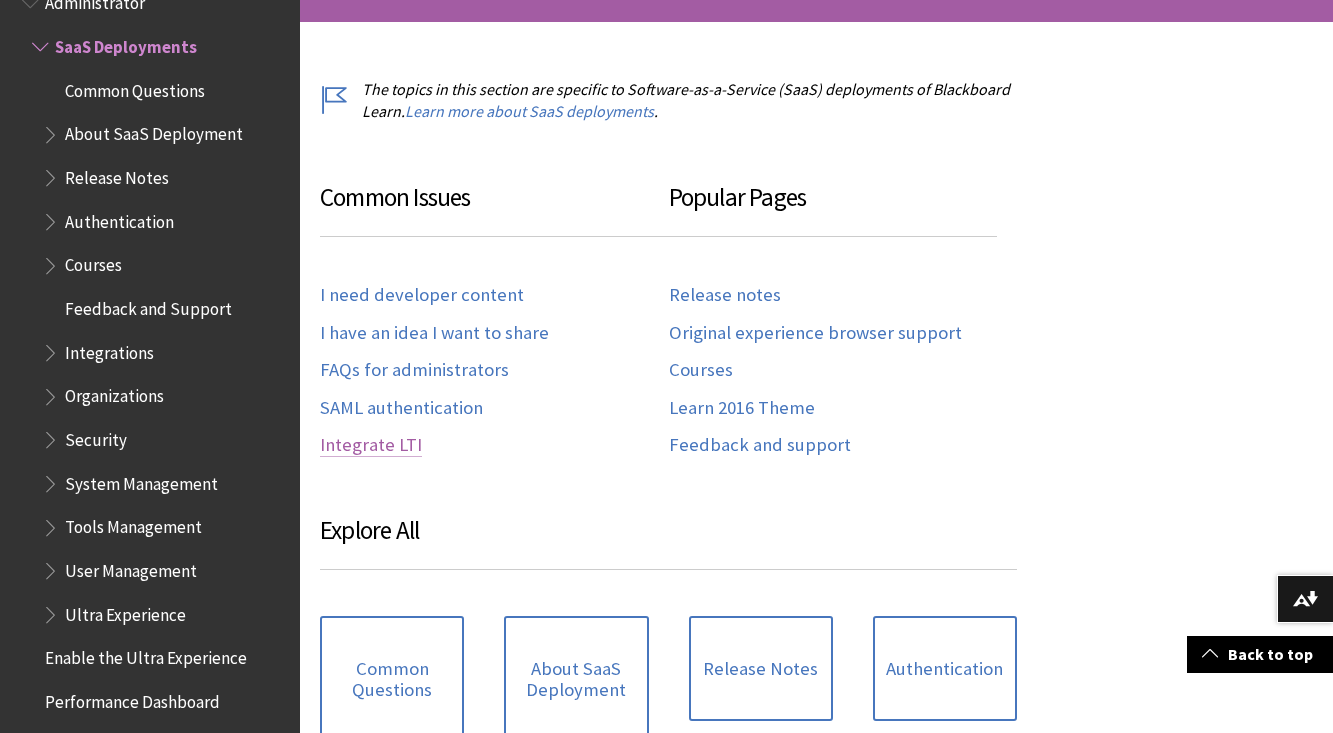 scroll, scrollTop: 397, scrollLeft: 0, axis: vertical 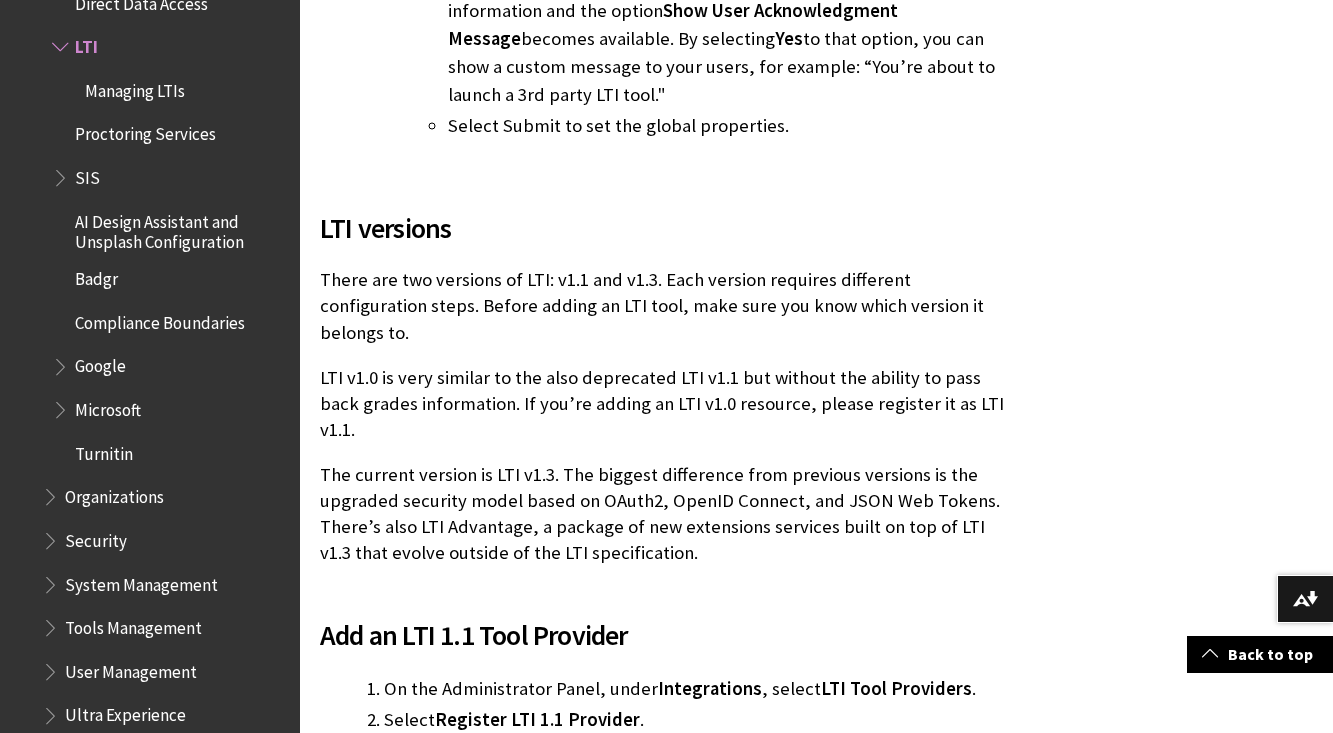 click on "Turnitin" at bounding box center (104, 450) 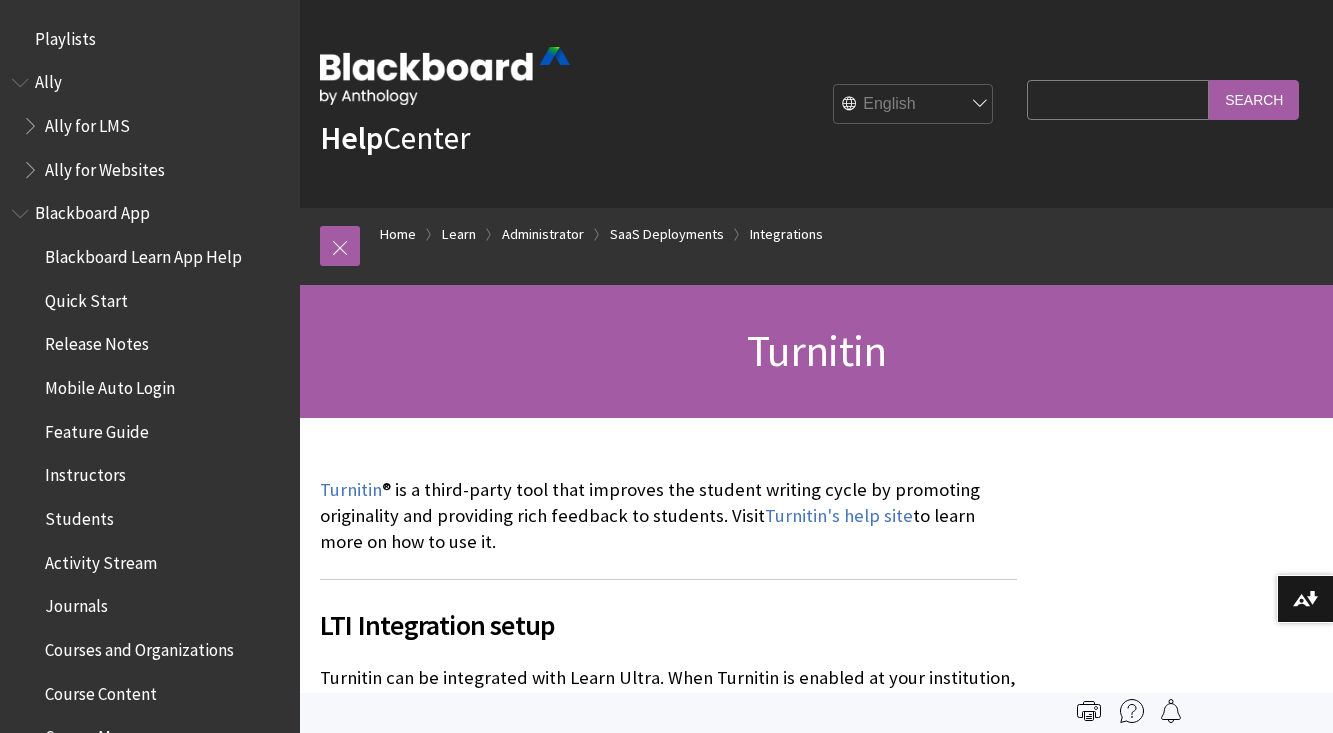 scroll, scrollTop: 0, scrollLeft: 0, axis: both 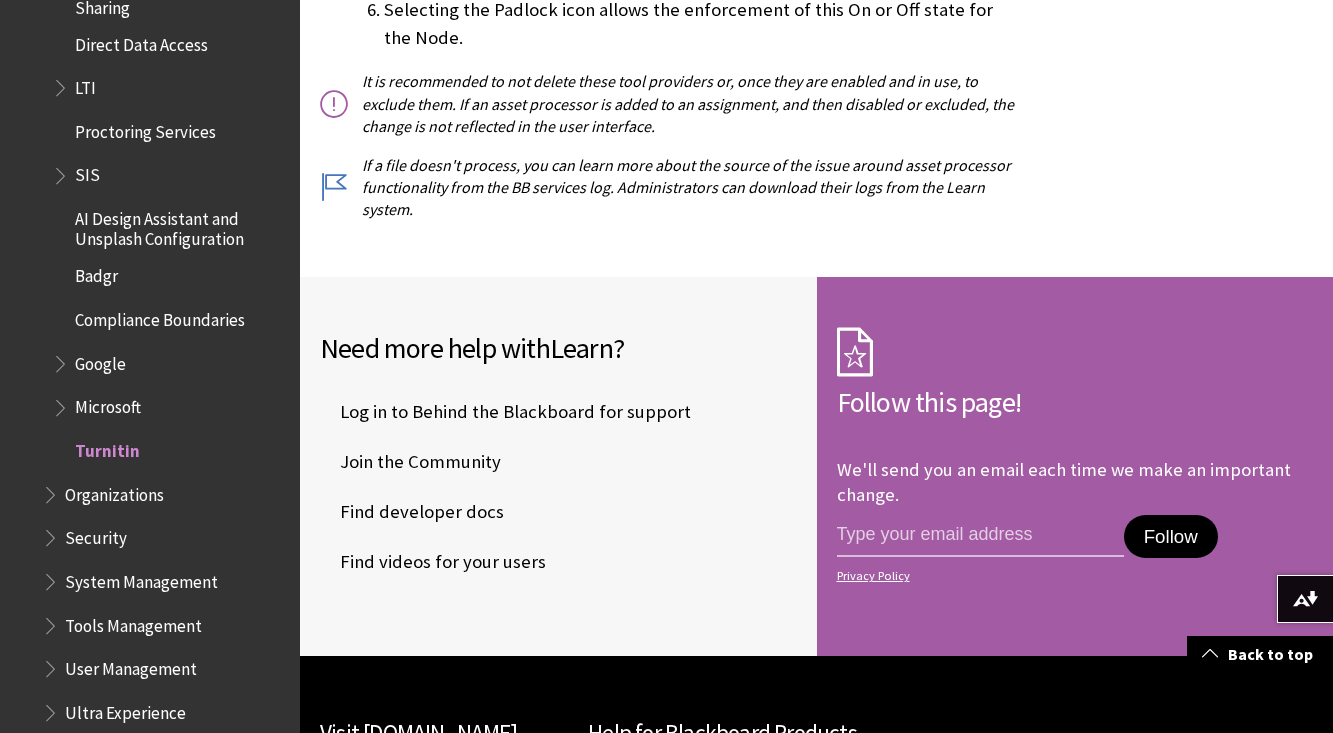 click at bounding box center (52, 490) 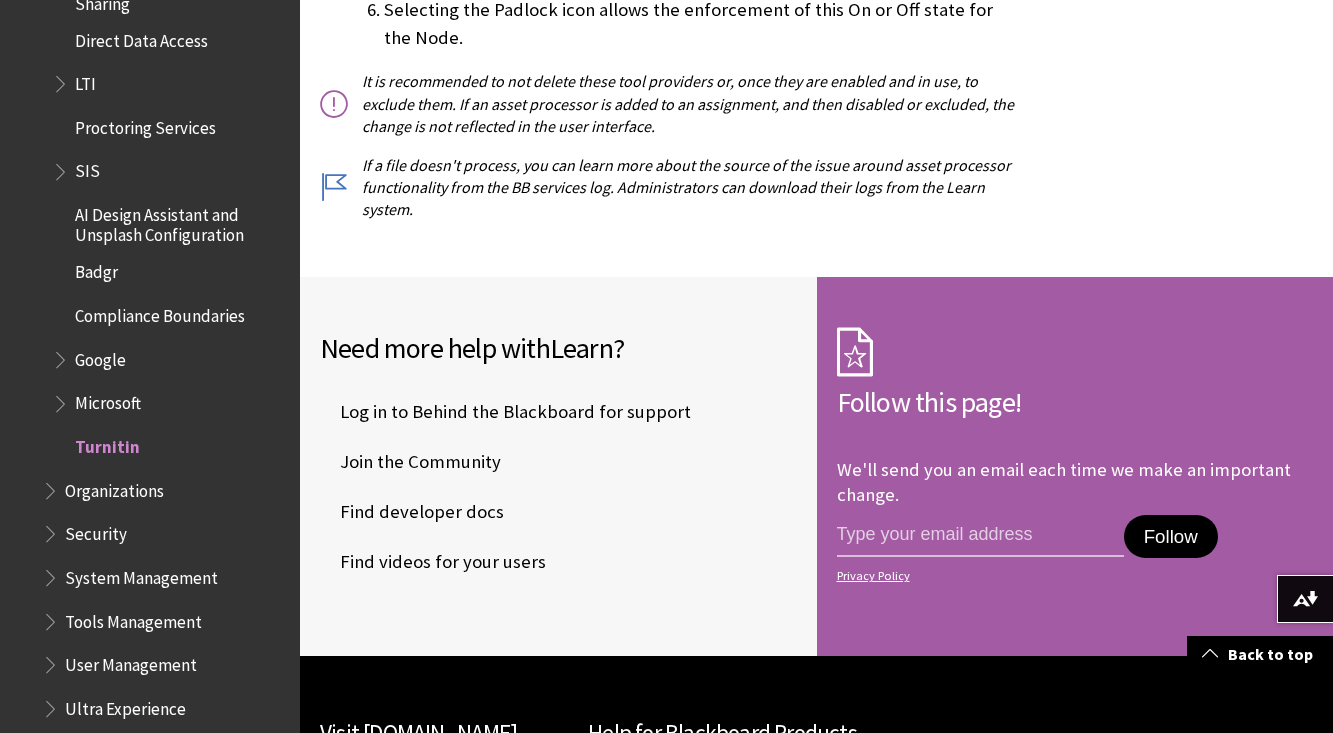 scroll, scrollTop: 2659, scrollLeft: 0, axis: vertical 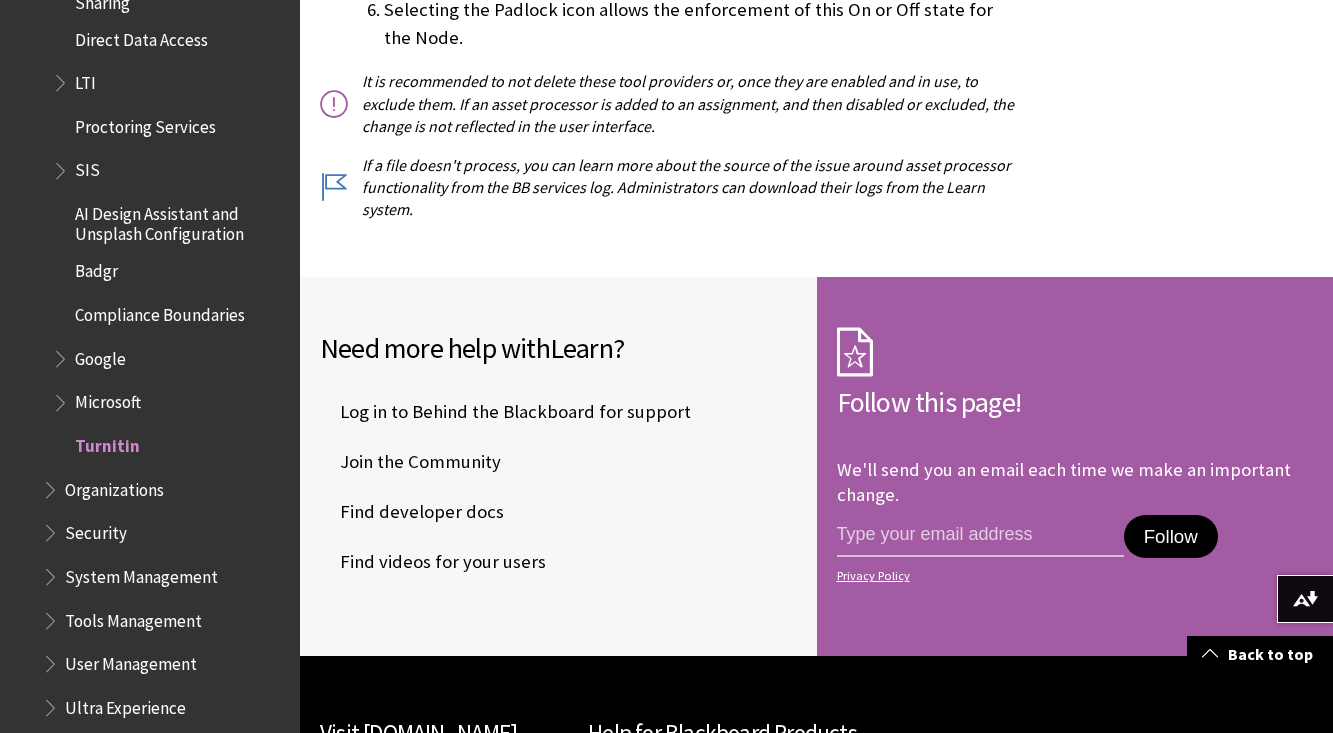 click at bounding box center (52, 485) 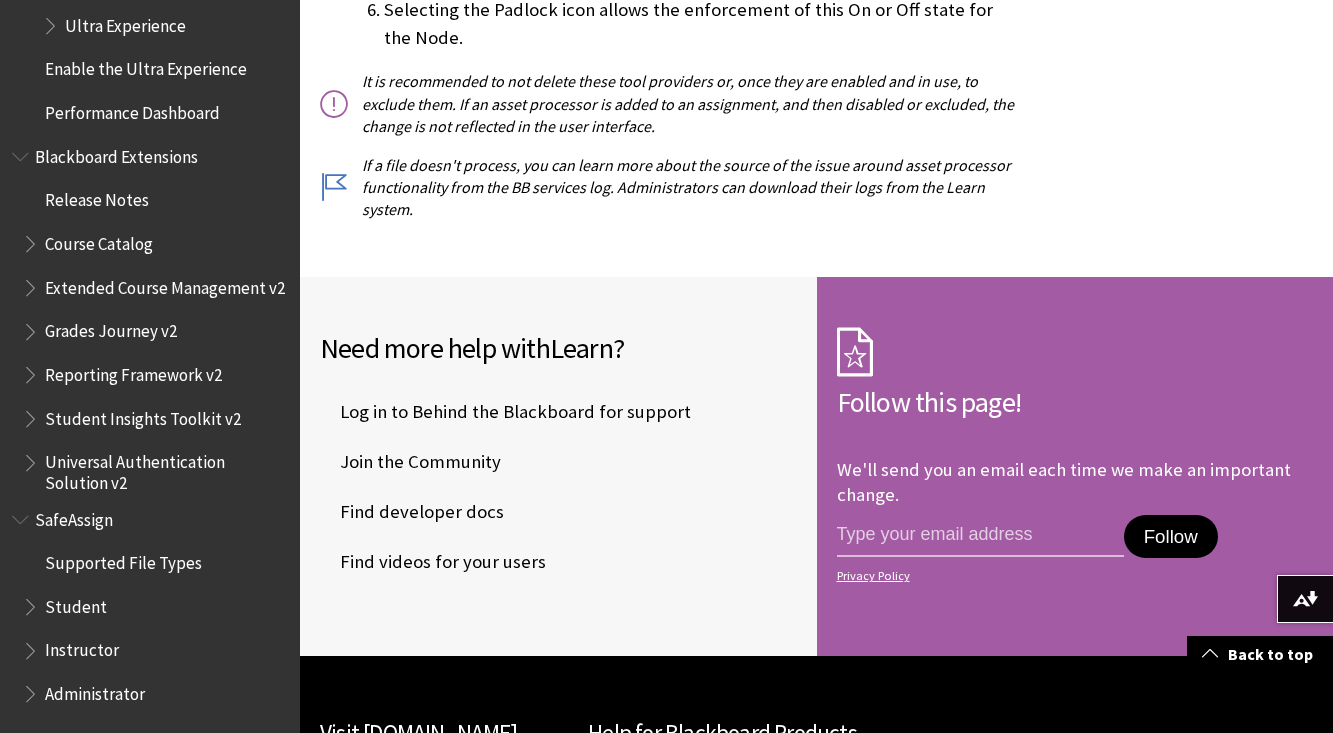 scroll, scrollTop: 3355, scrollLeft: 0, axis: vertical 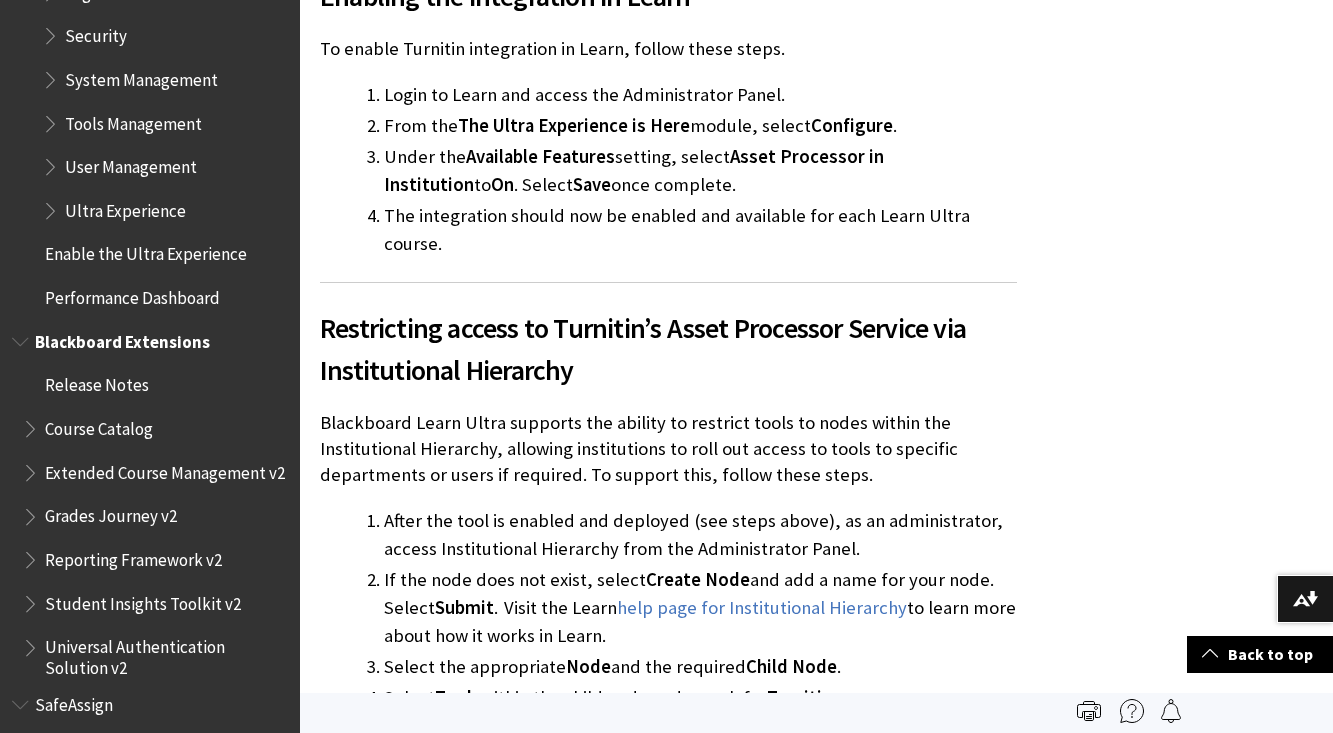 click on "Blackboard Extensions" at bounding box center [122, 338] 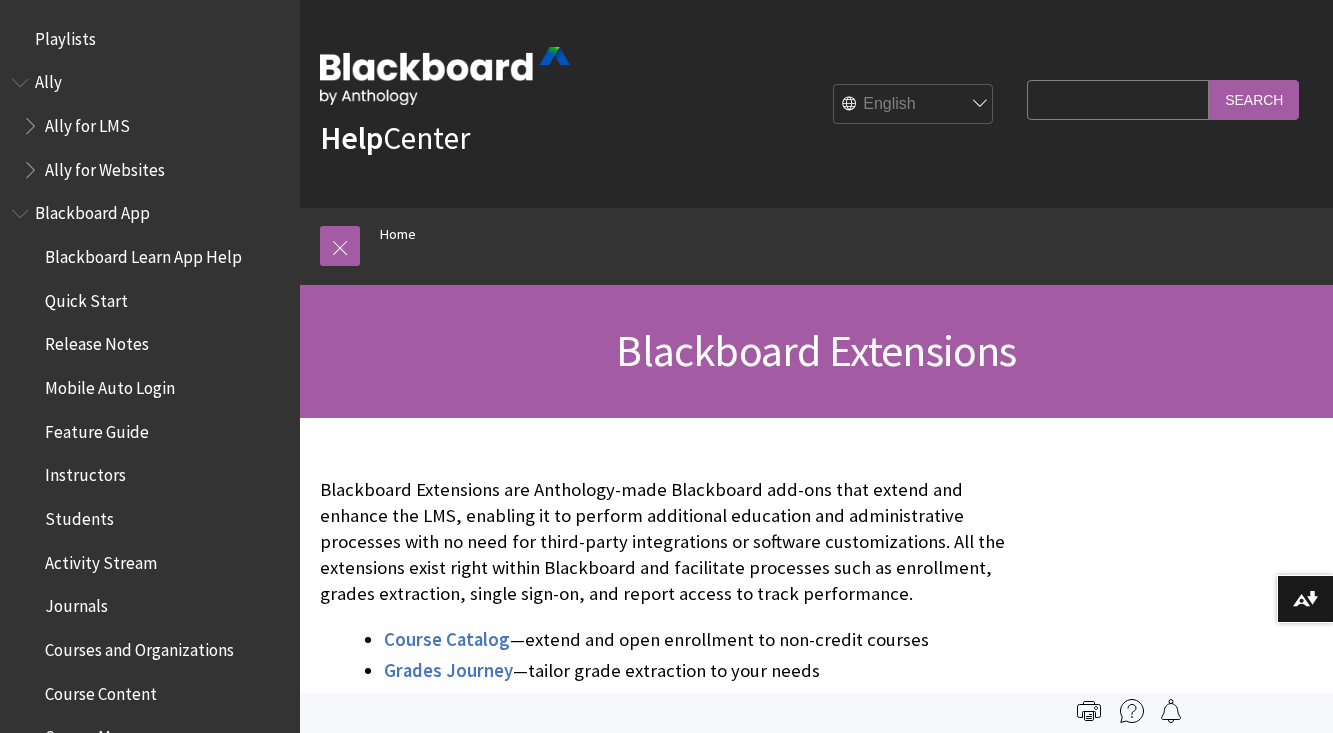 scroll, scrollTop: 0, scrollLeft: 0, axis: both 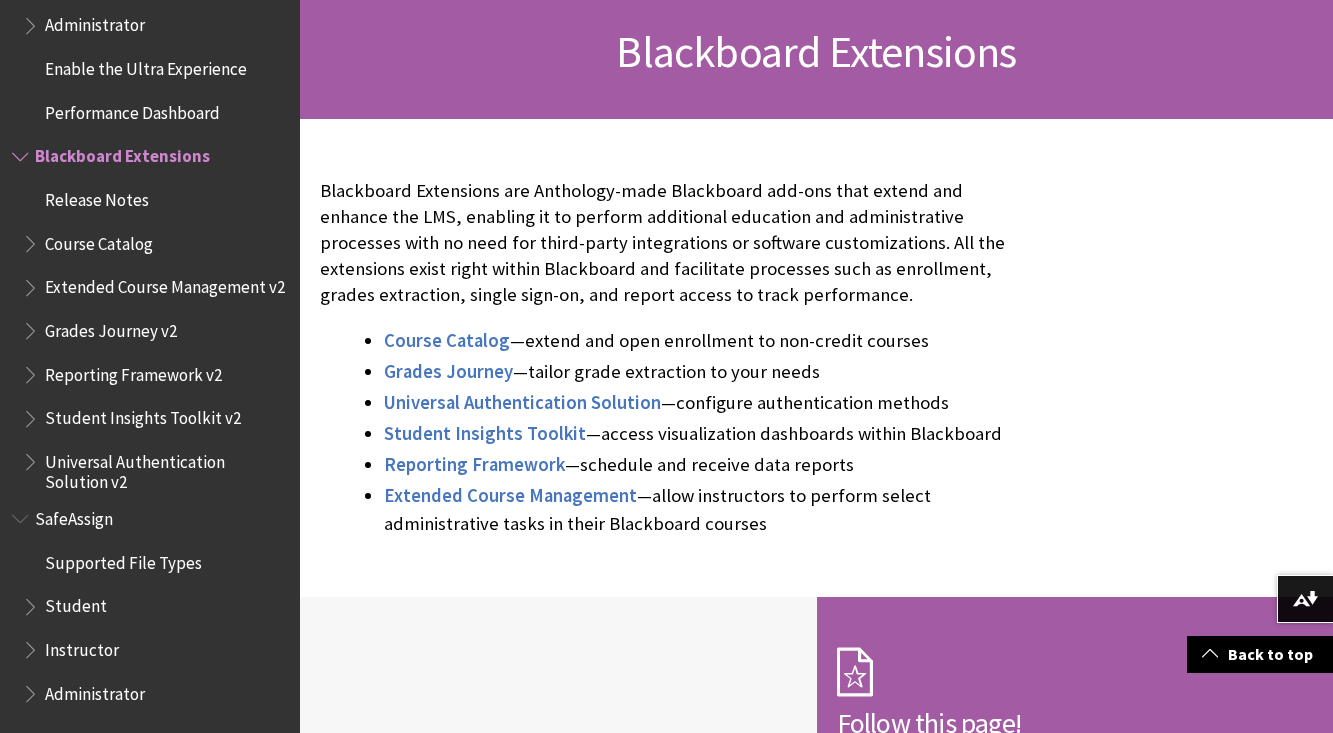 click at bounding box center (22, 152) 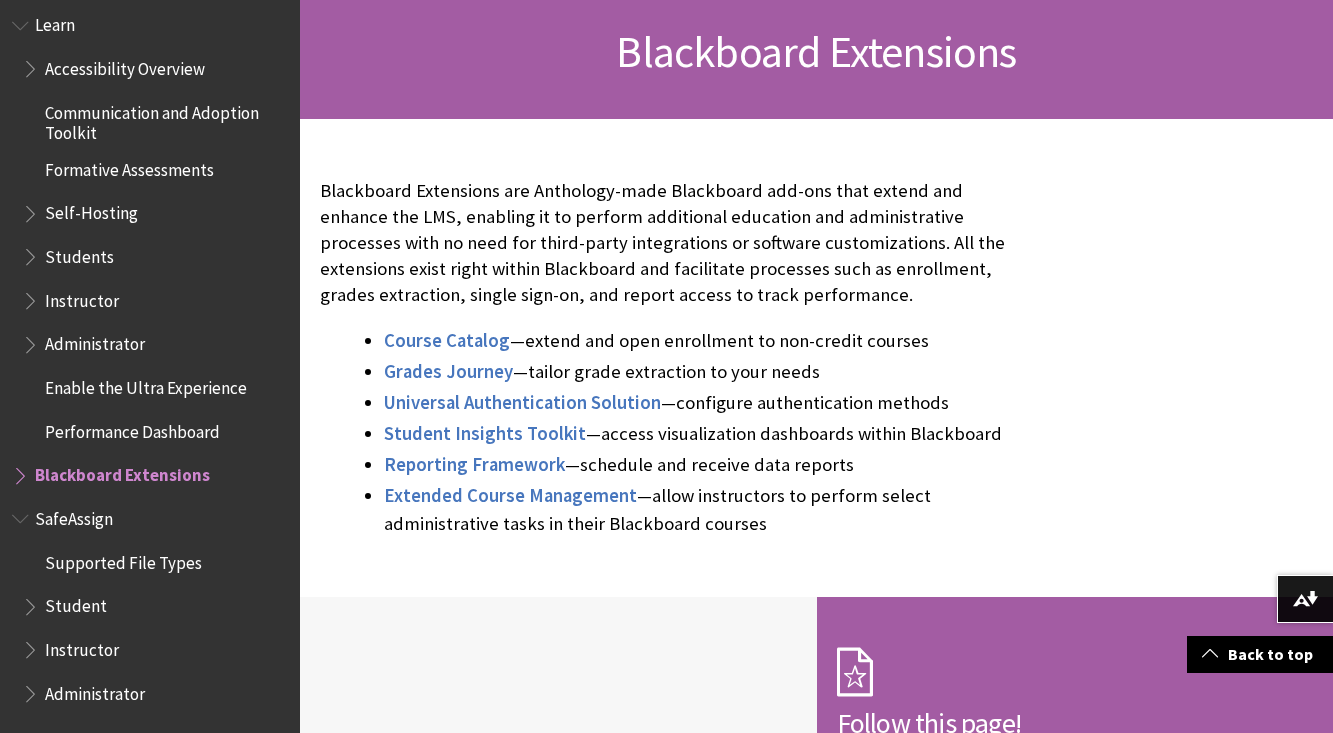 scroll, scrollTop: 1716, scrollLeft: 0, axis: vertical 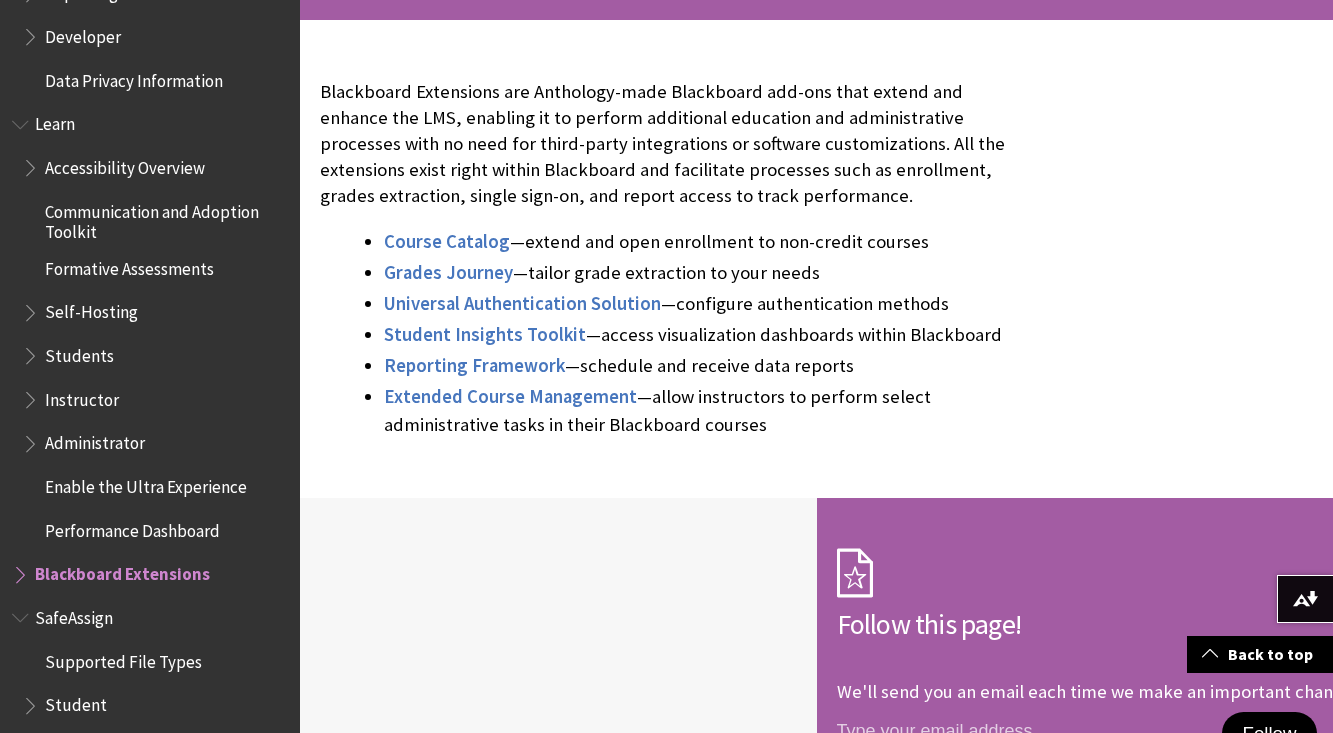 click on "Formative Assessments" at bounding box center (129, 265) 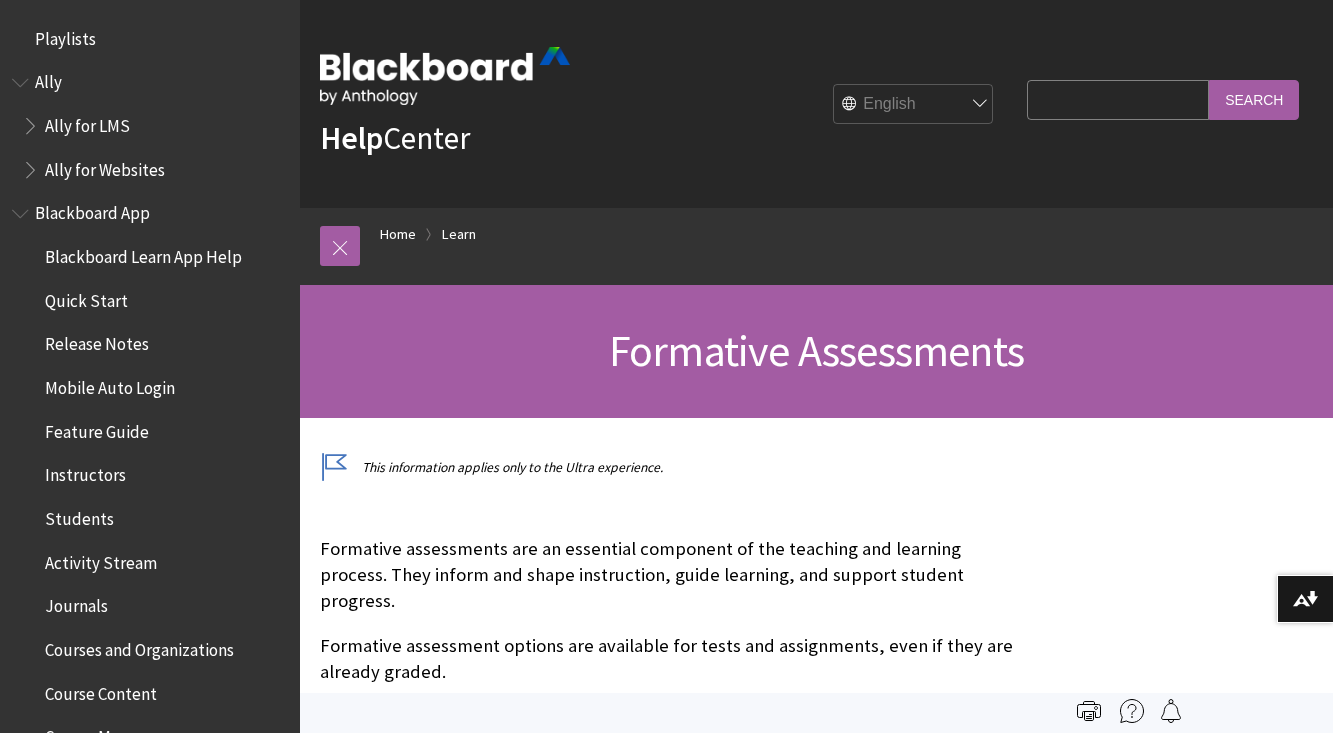 scroll, scrollTop: 0, scrollLeft: 0, axis: both 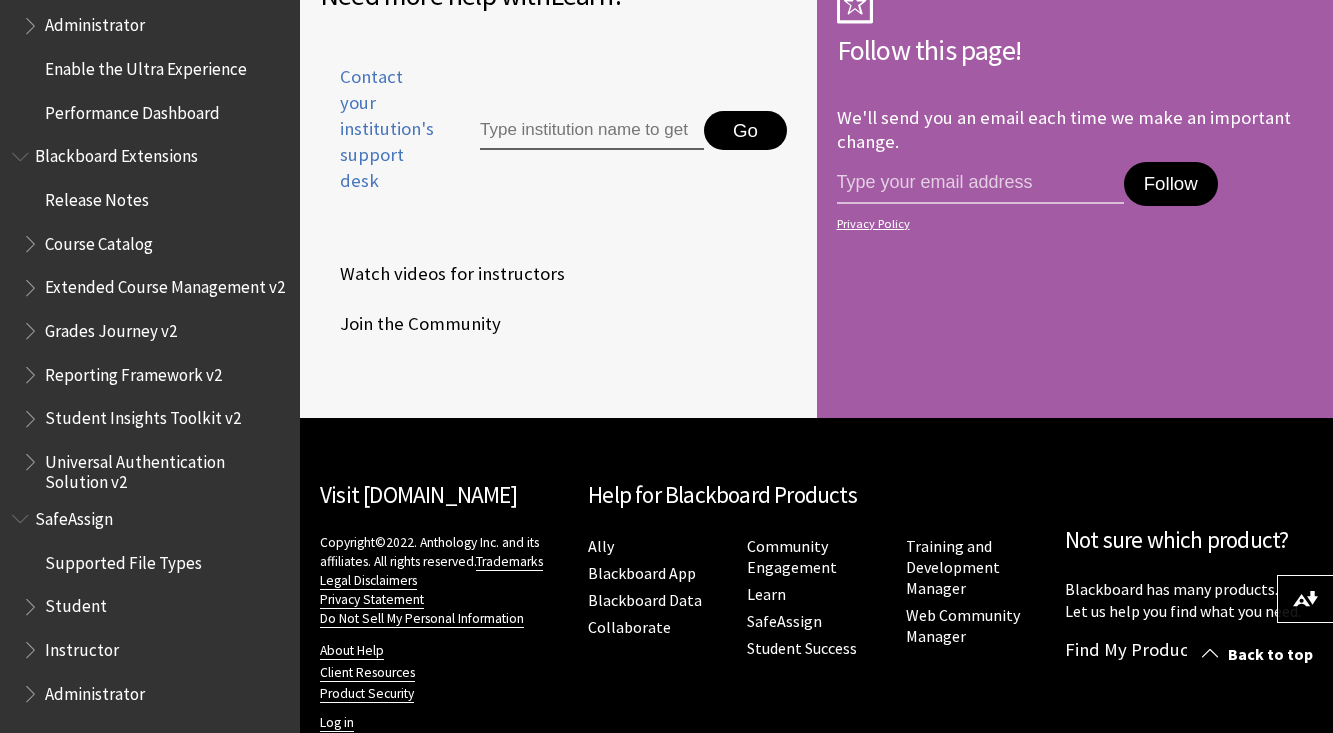 click at bounding box center (32, 689) 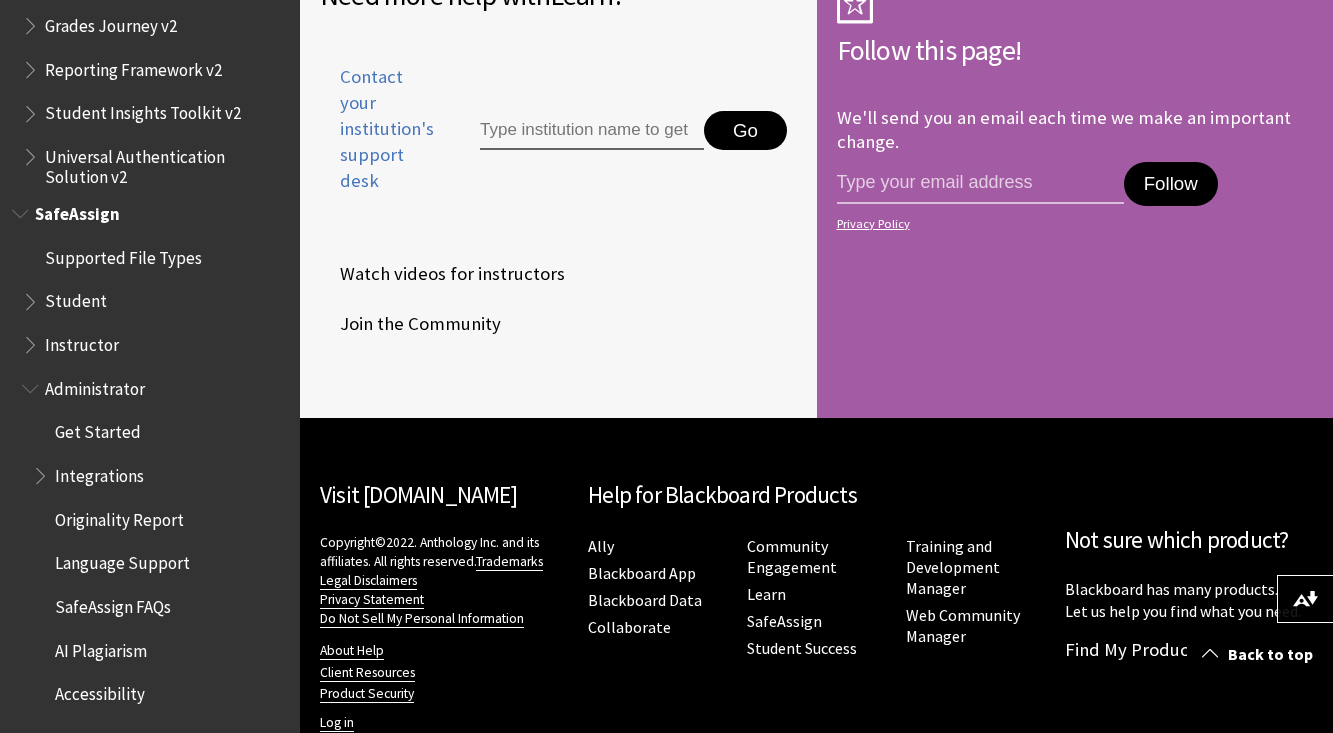scroll, scrollTop: 2347, scrollLeft: 0, axis: vertical 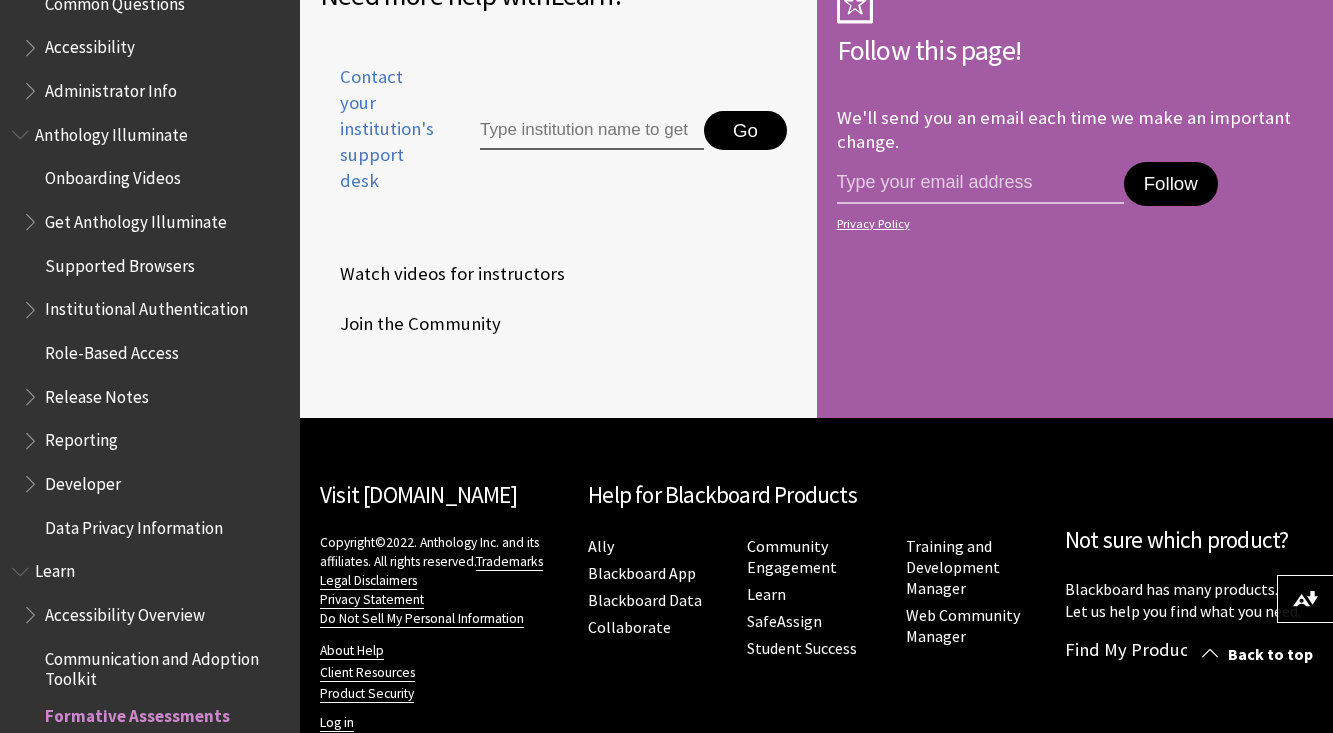click at bounding box center [22, 567] 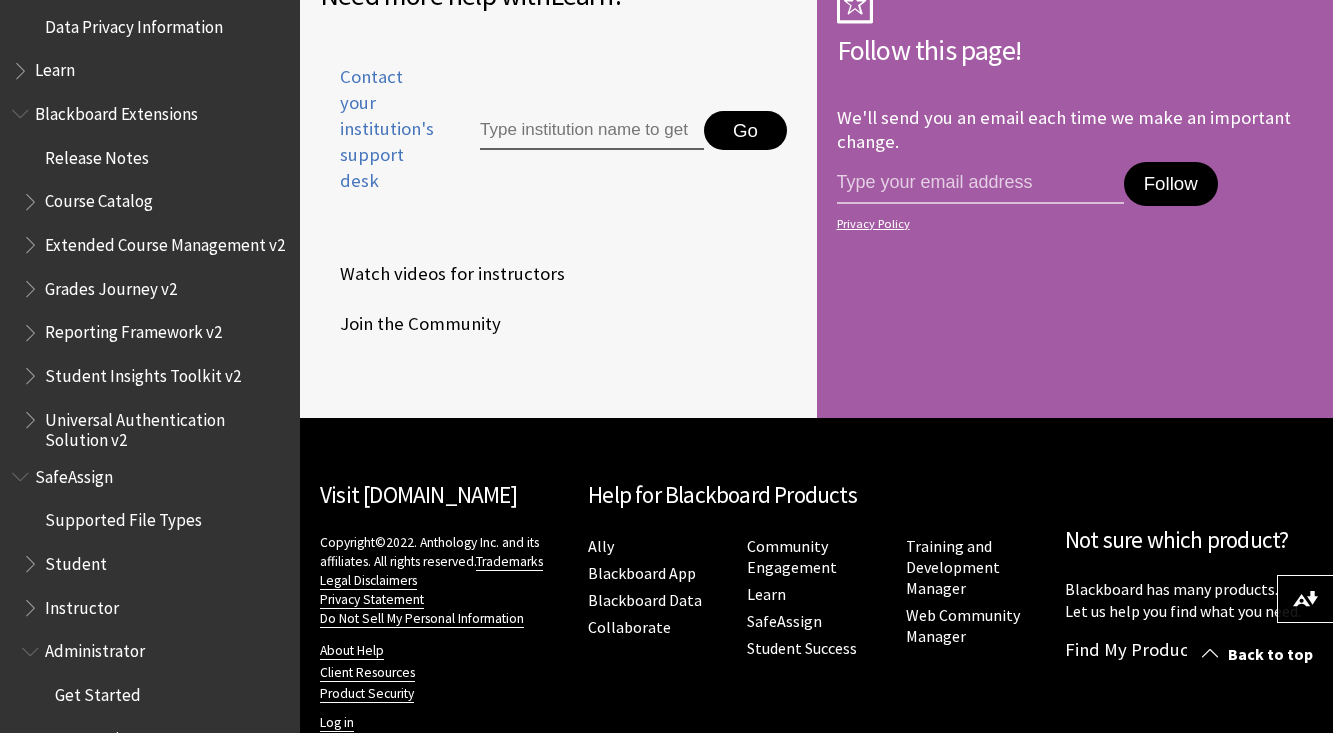 scroll, scrollTop: 1670, scrollLeft: 0, axis: vertical 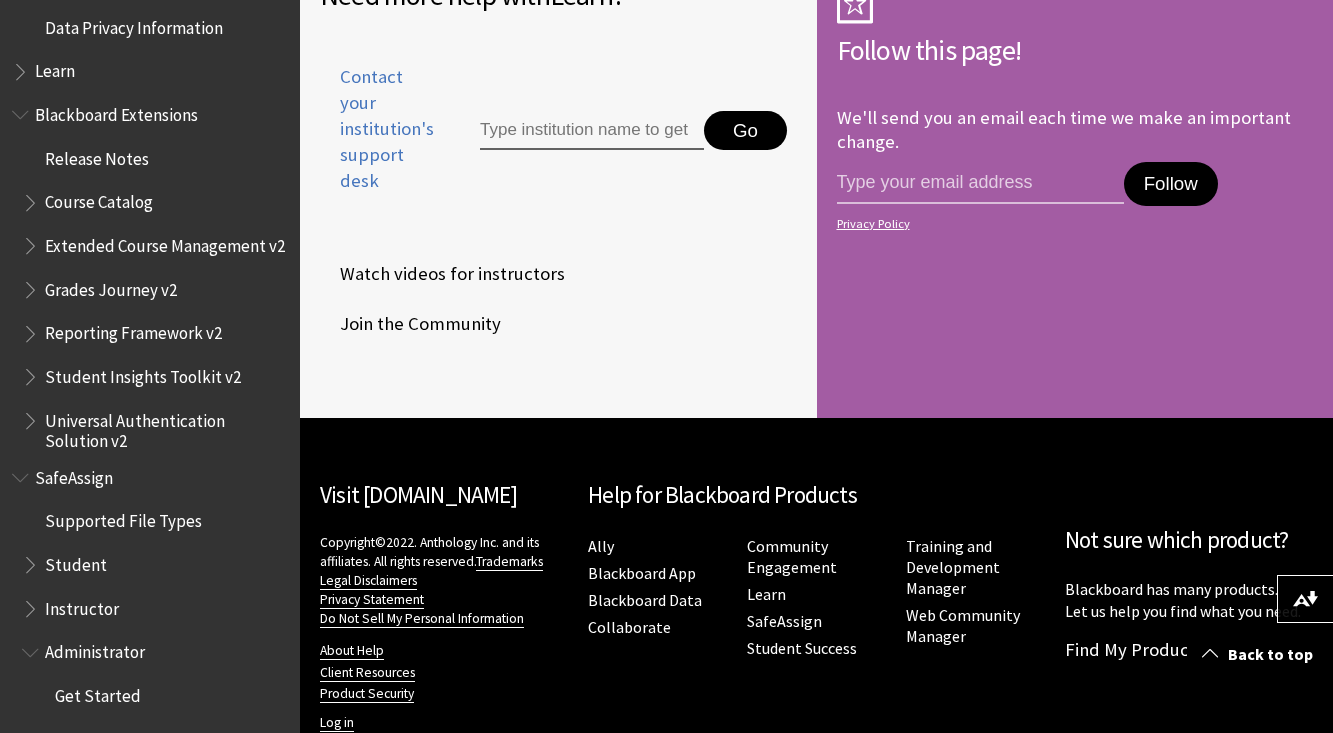 click at bounding box center (22, 67) 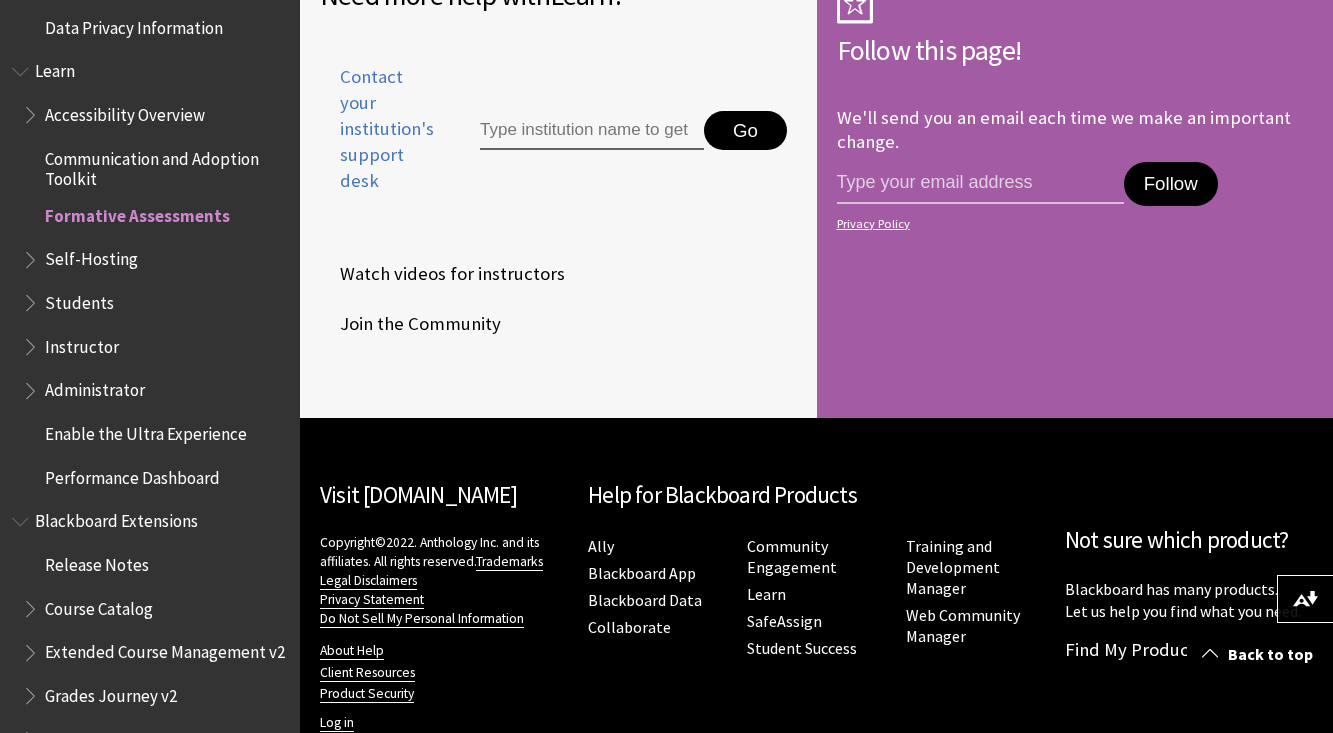 click on "Communication and Adoption Toolkit" at bounding box center (165, 165) 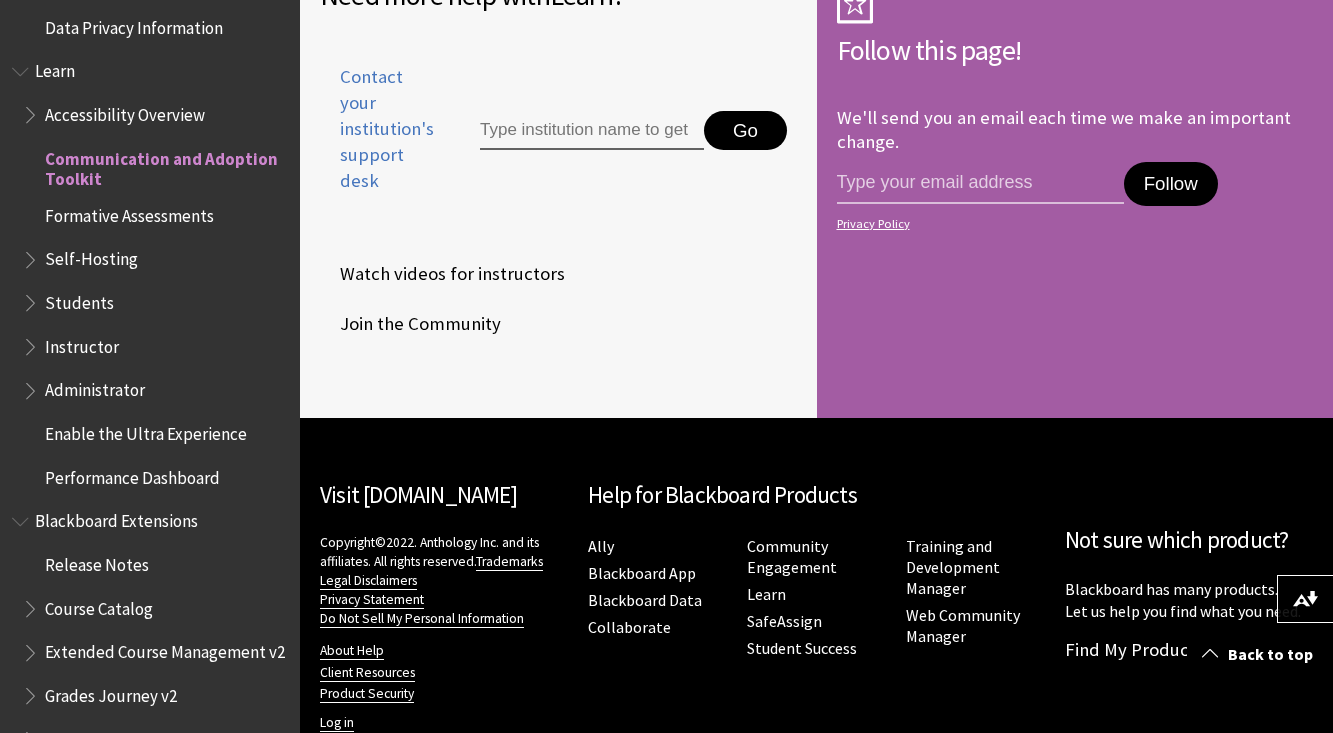 click at bounding box center (32, 386) 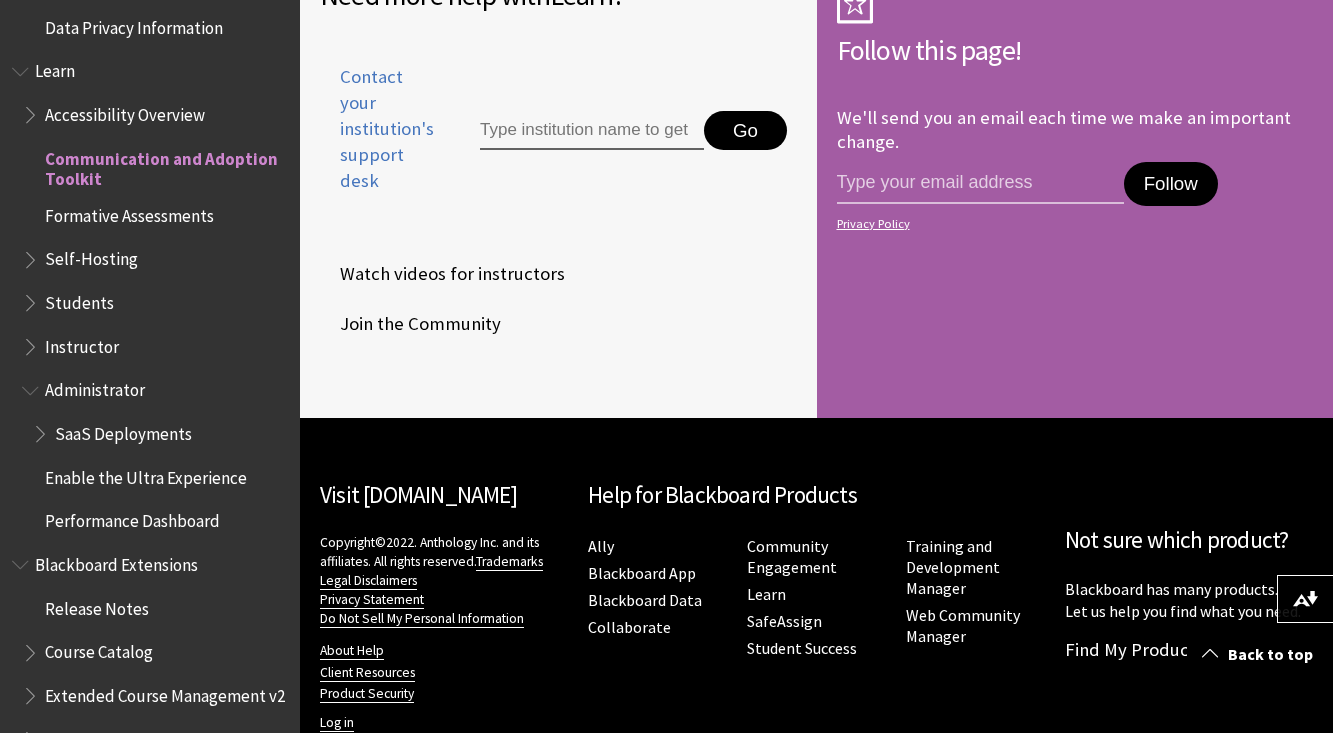 click at bounding box center (42, 429) 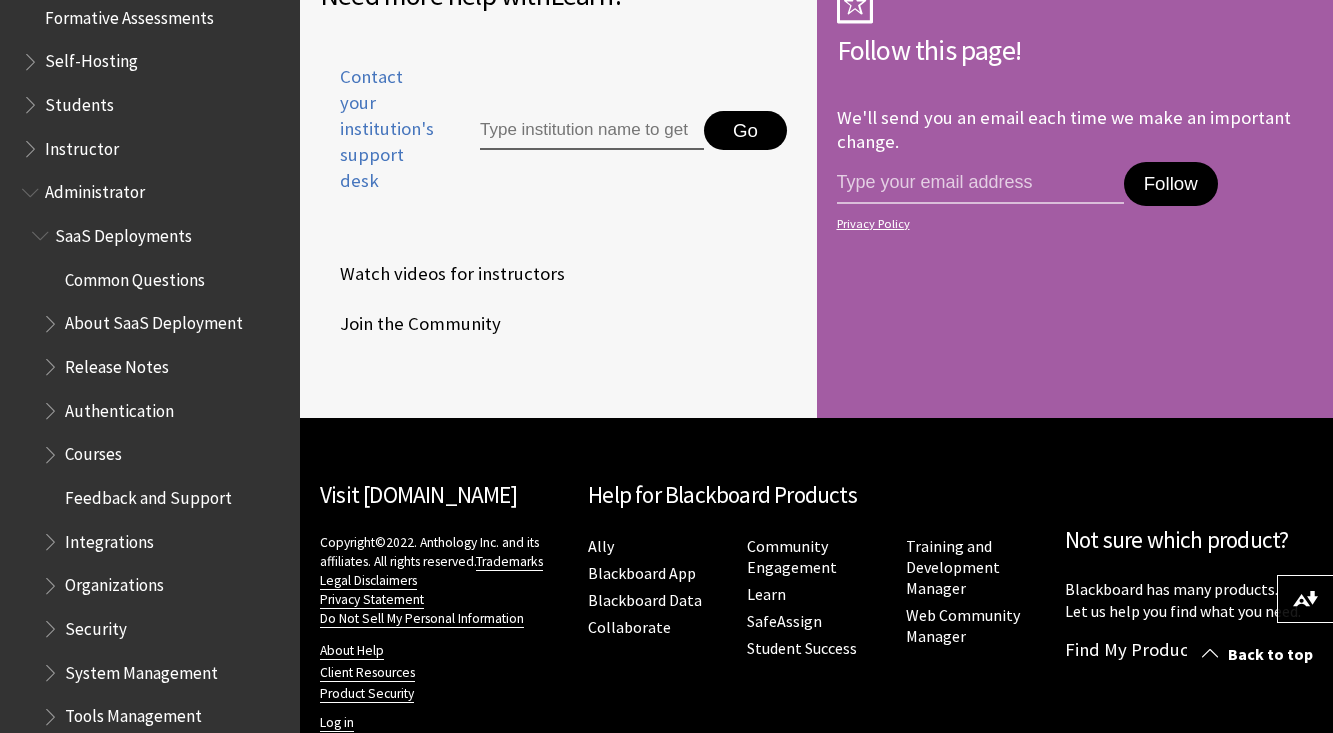 scroll, scrollTop: 1869, scrollLeft: 0, axis: vertical 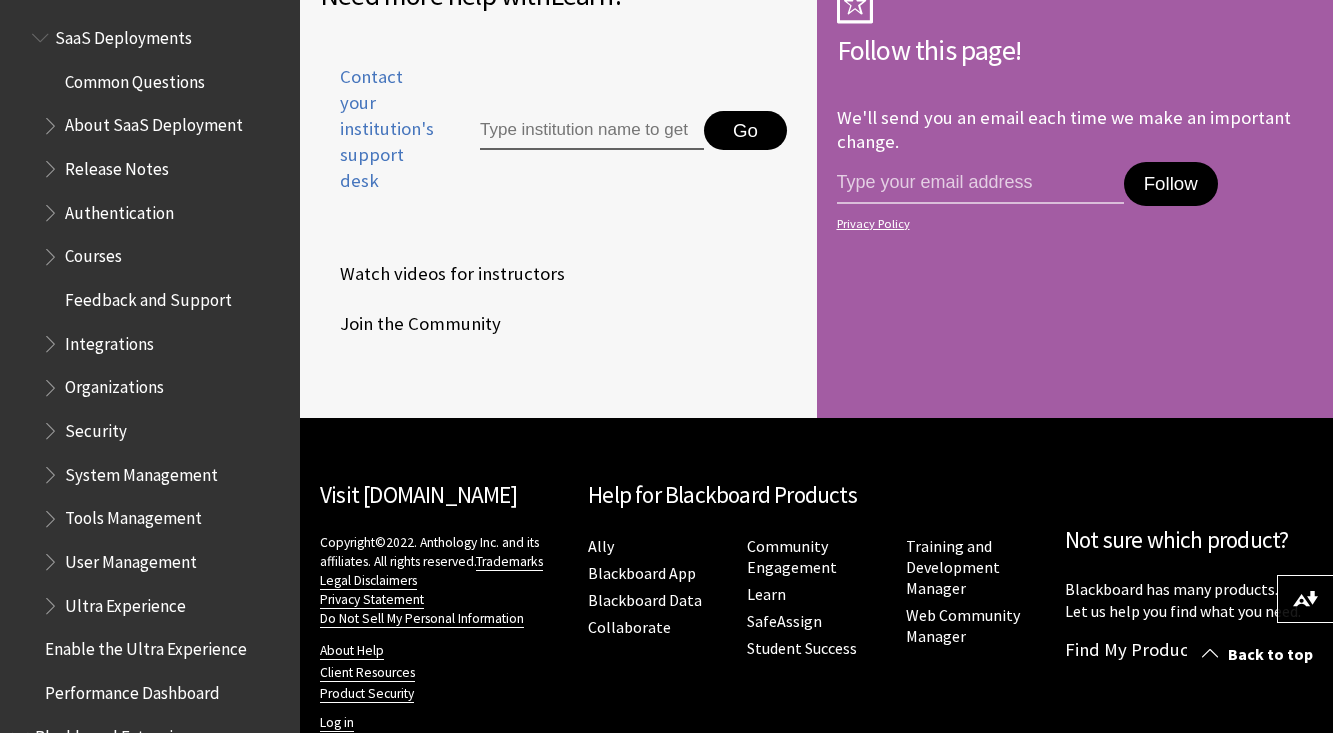 click at bounding box center (52, 514) 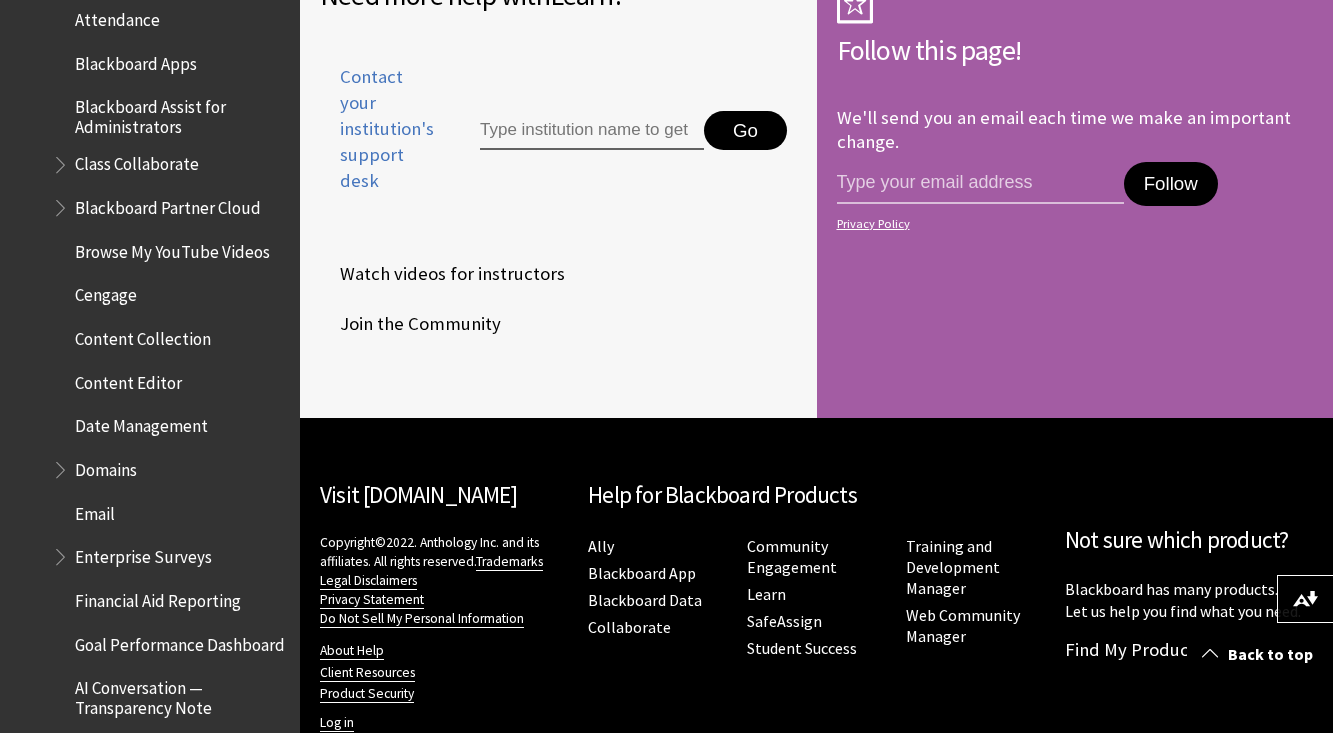 scroll, scrollTop: 2869, scrollLeft: 0, axis: vertical 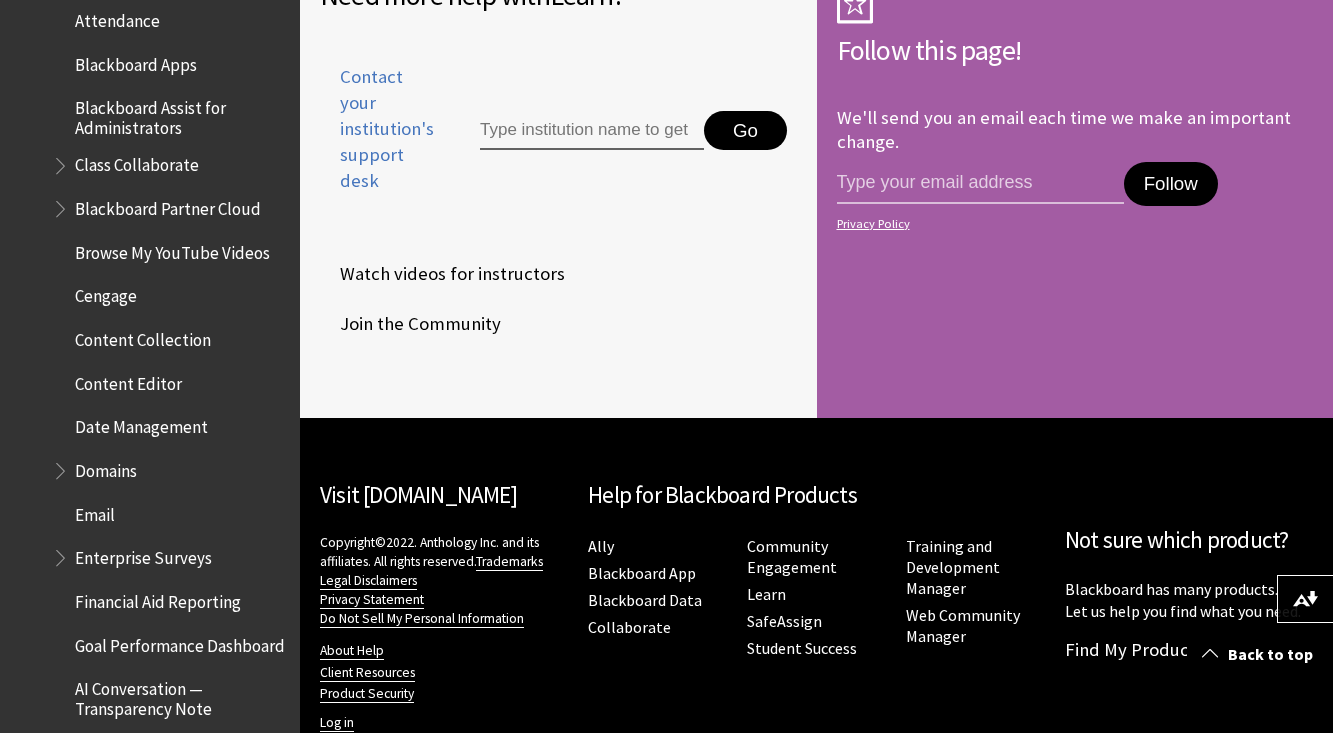 click at bounding box center (62, 204) 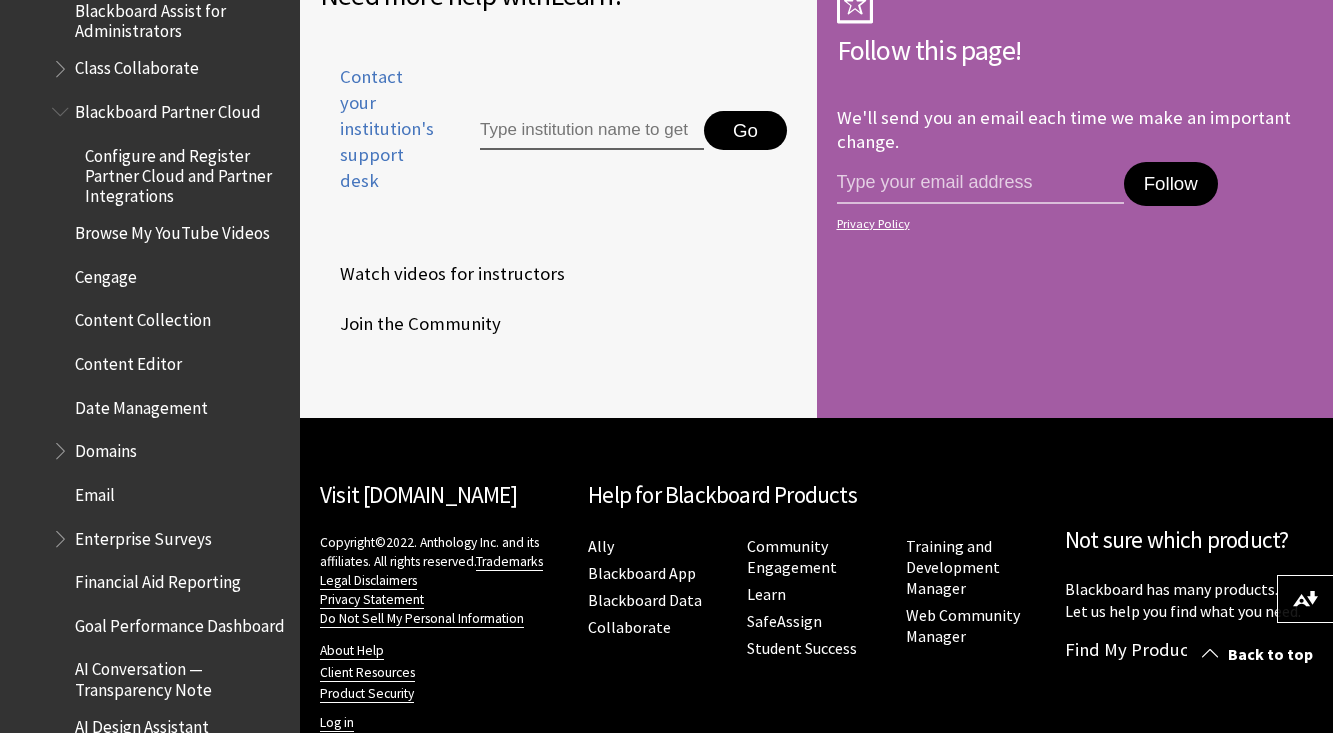 scroll, scrollTop: 2968, scrollLeft: 0, axis: vertical 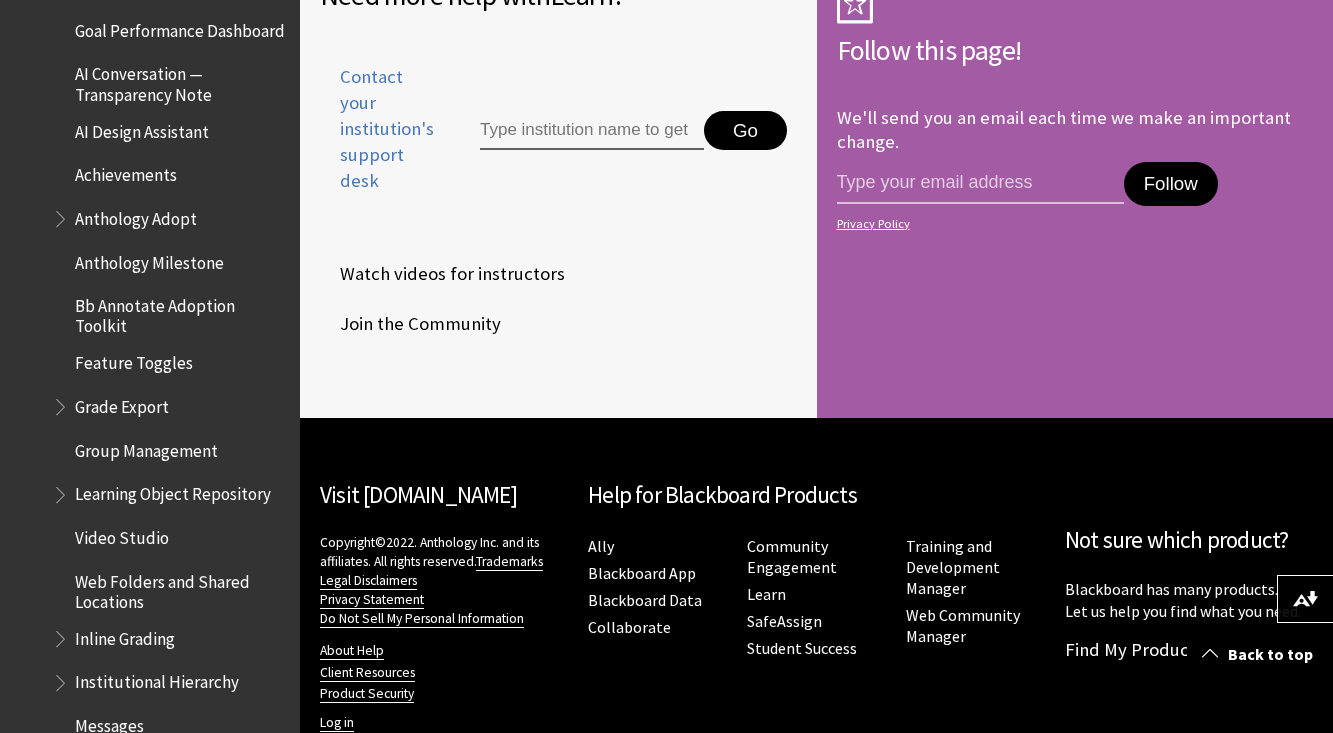 click at bounding box center (62, 490) 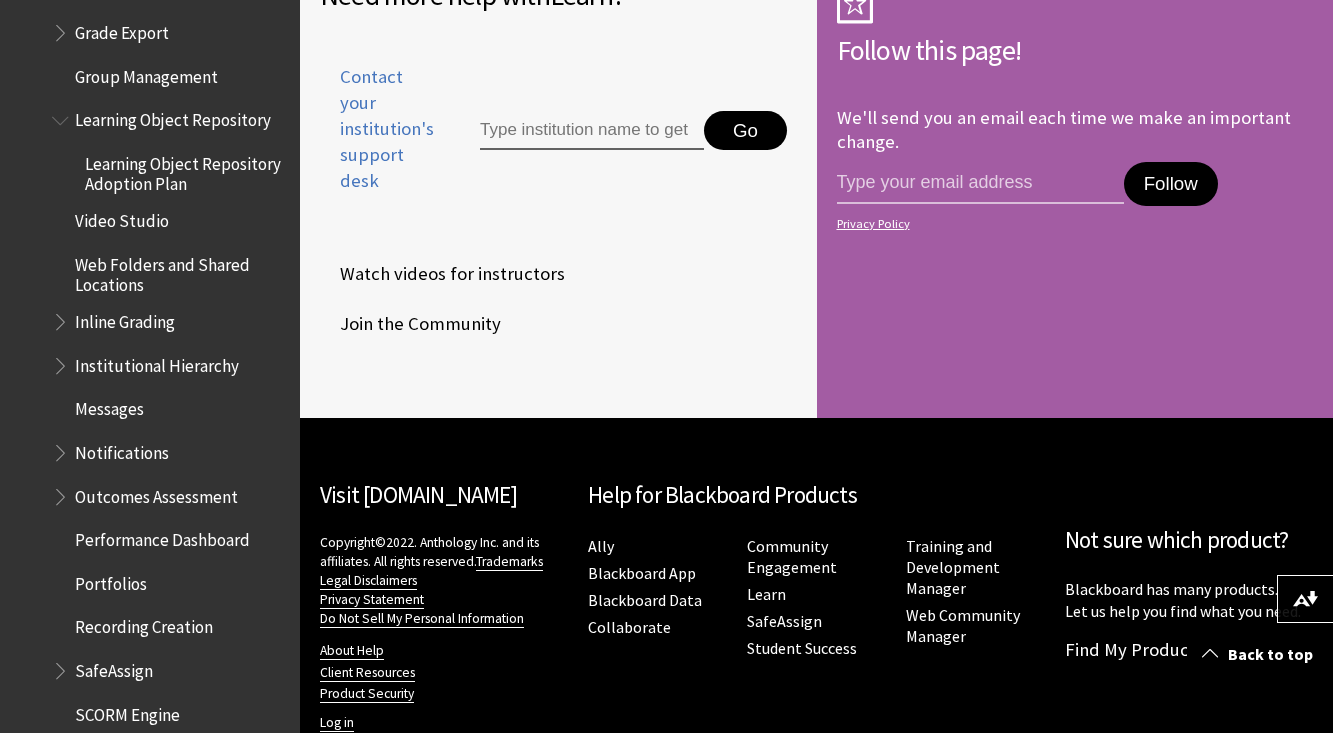 click at bounding box center (62, 492) 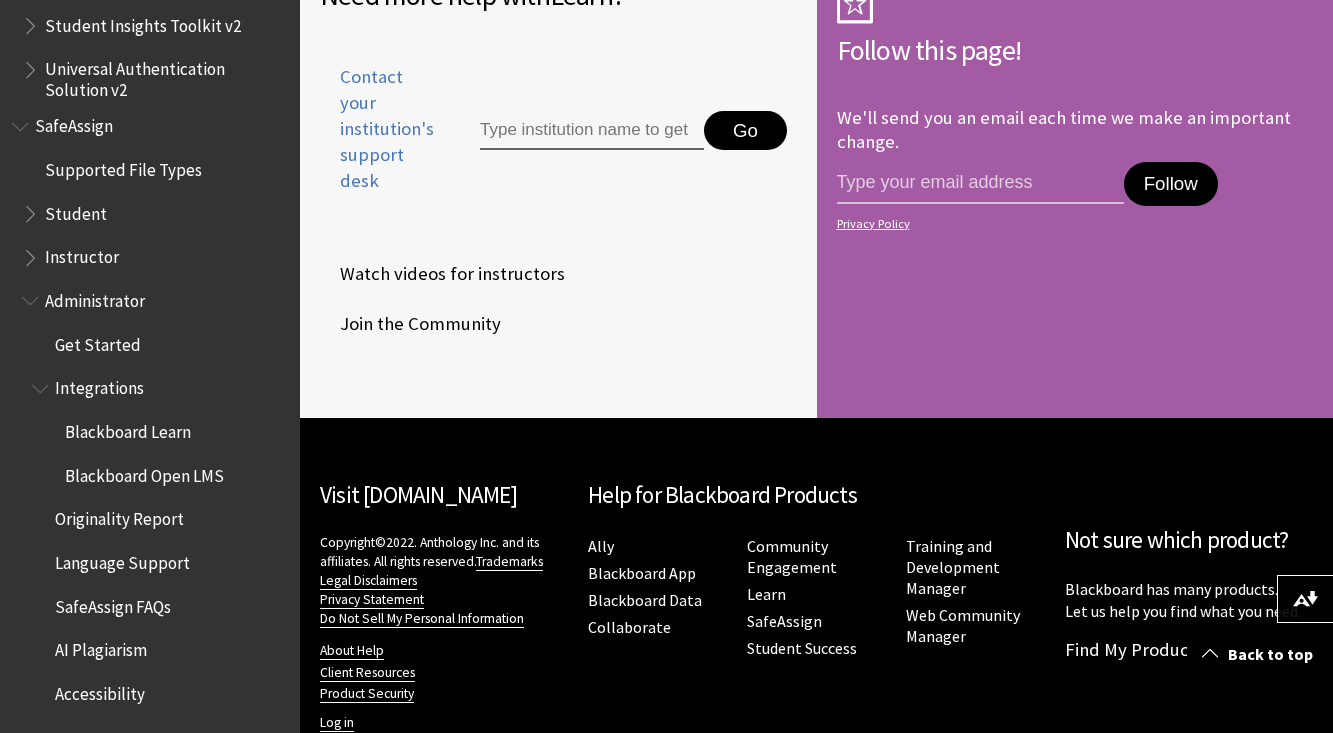 scroll, scrollTop: 5672, scrollLeft: 0, axis: vertical 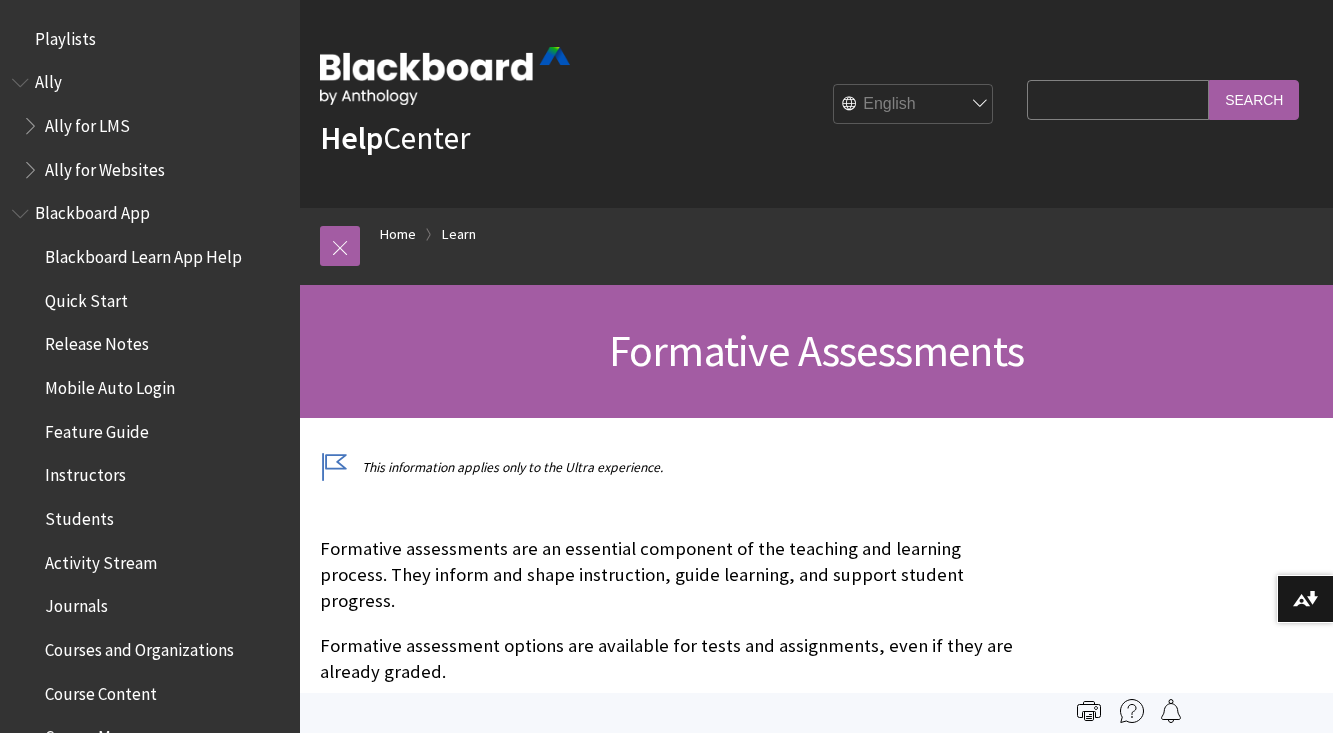 click on "Search Query" at bounding box center [1118, 99] 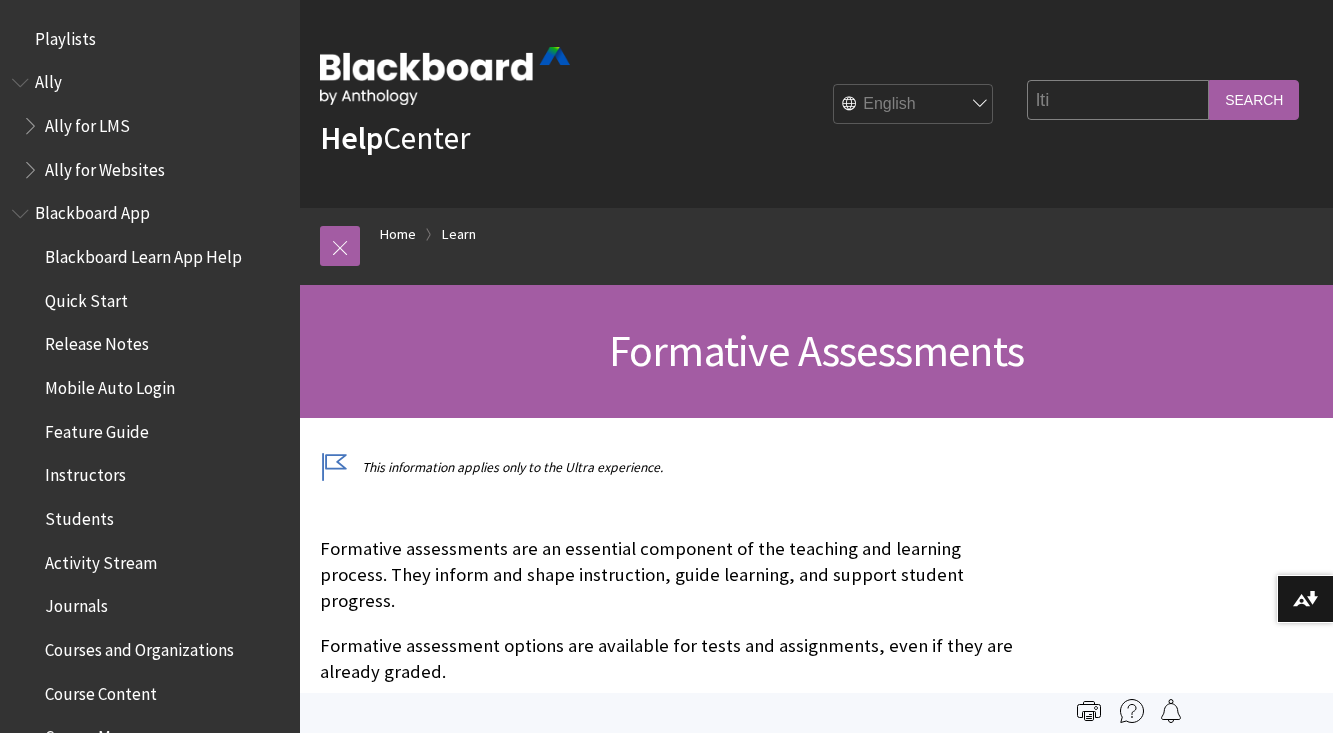 type on "lti" 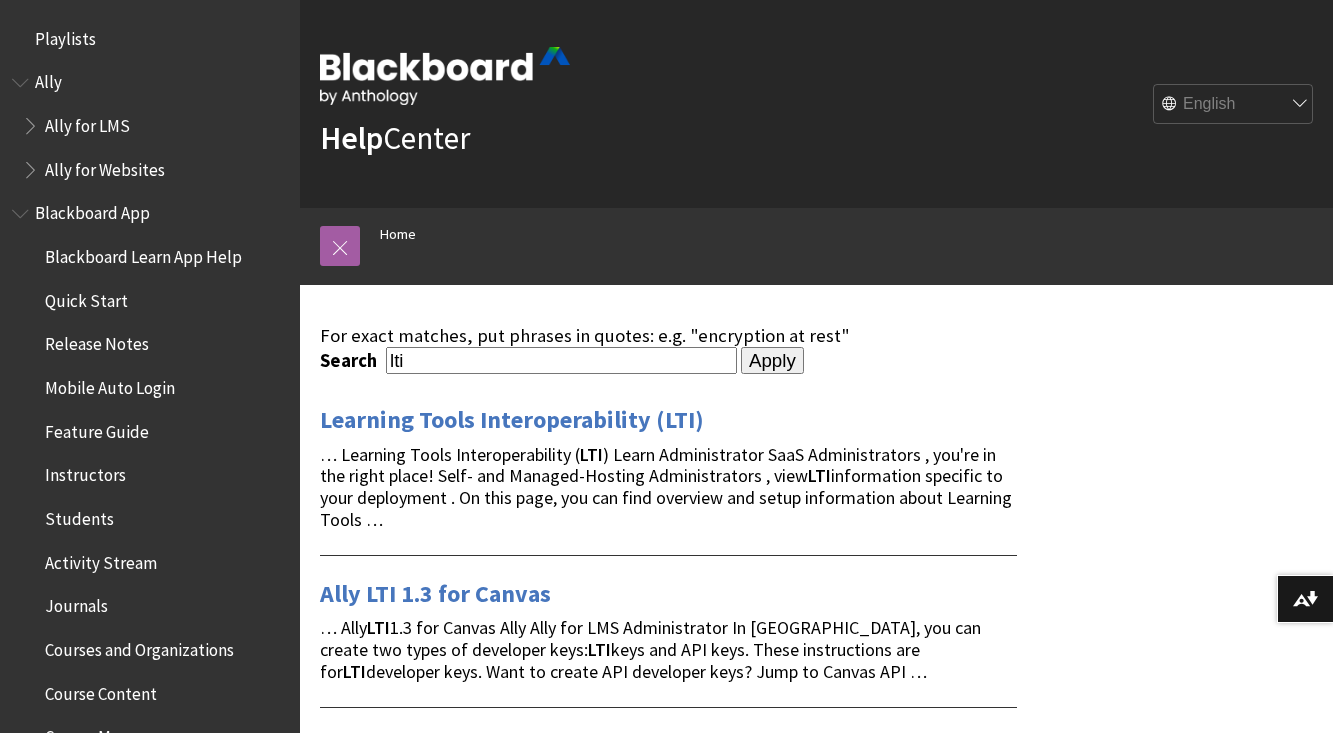 scroll, scrollTop: 0, scrollLeft: 0, axis: both 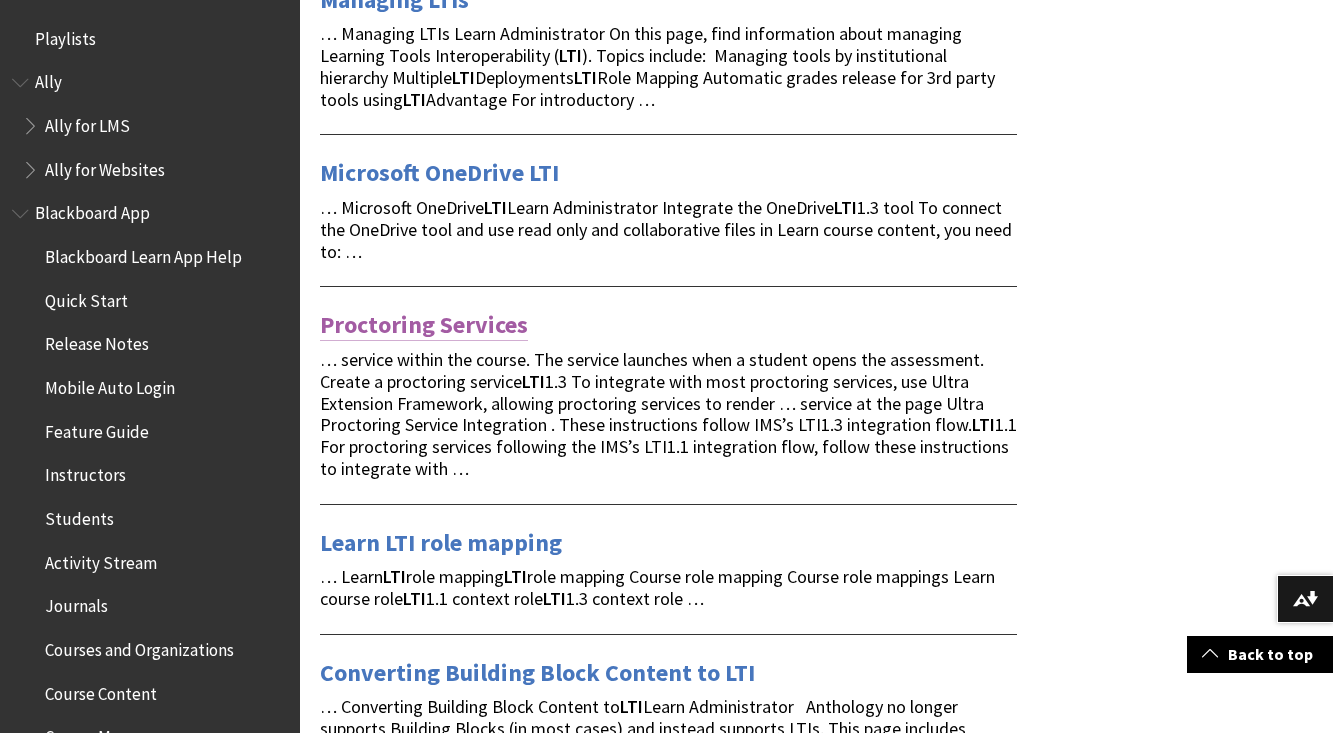 click on "Proctoring Services" at bounding box center [424, 325] 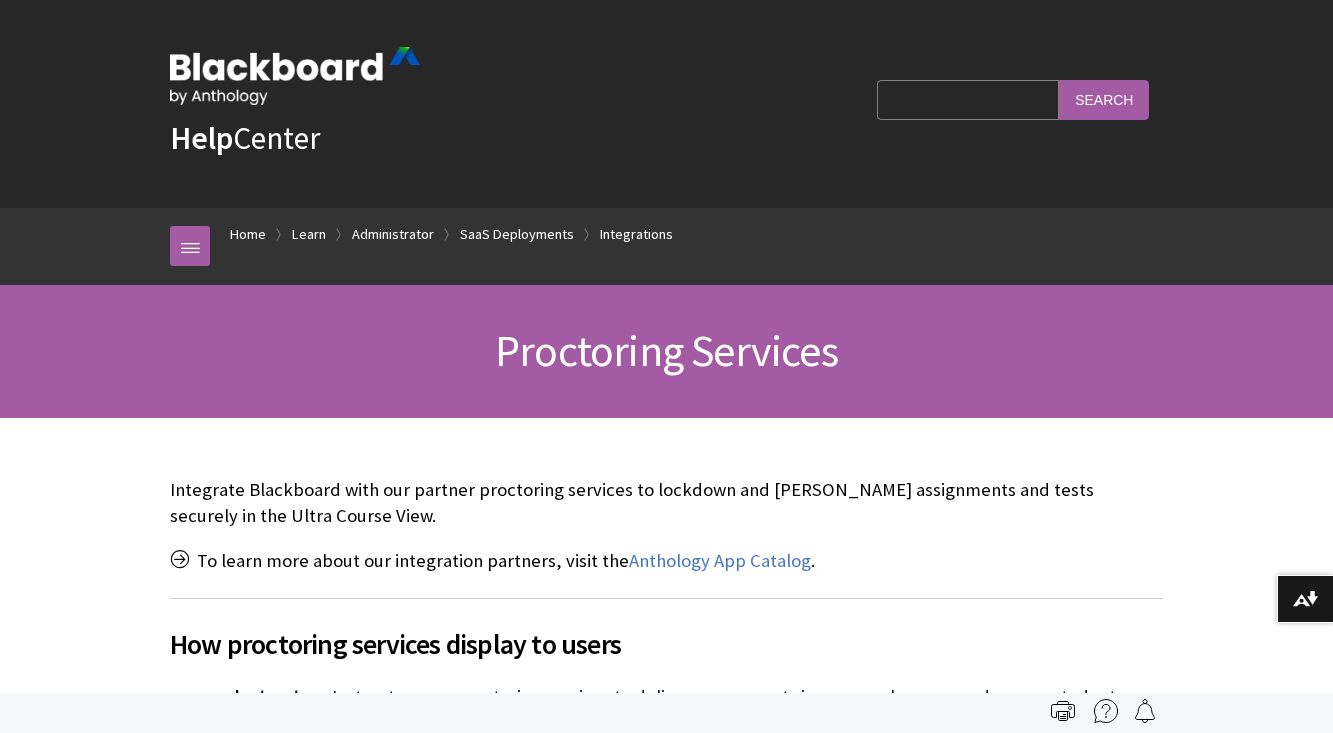 scroll, scrollTop: 0, scrollLeft: 0, axis: both 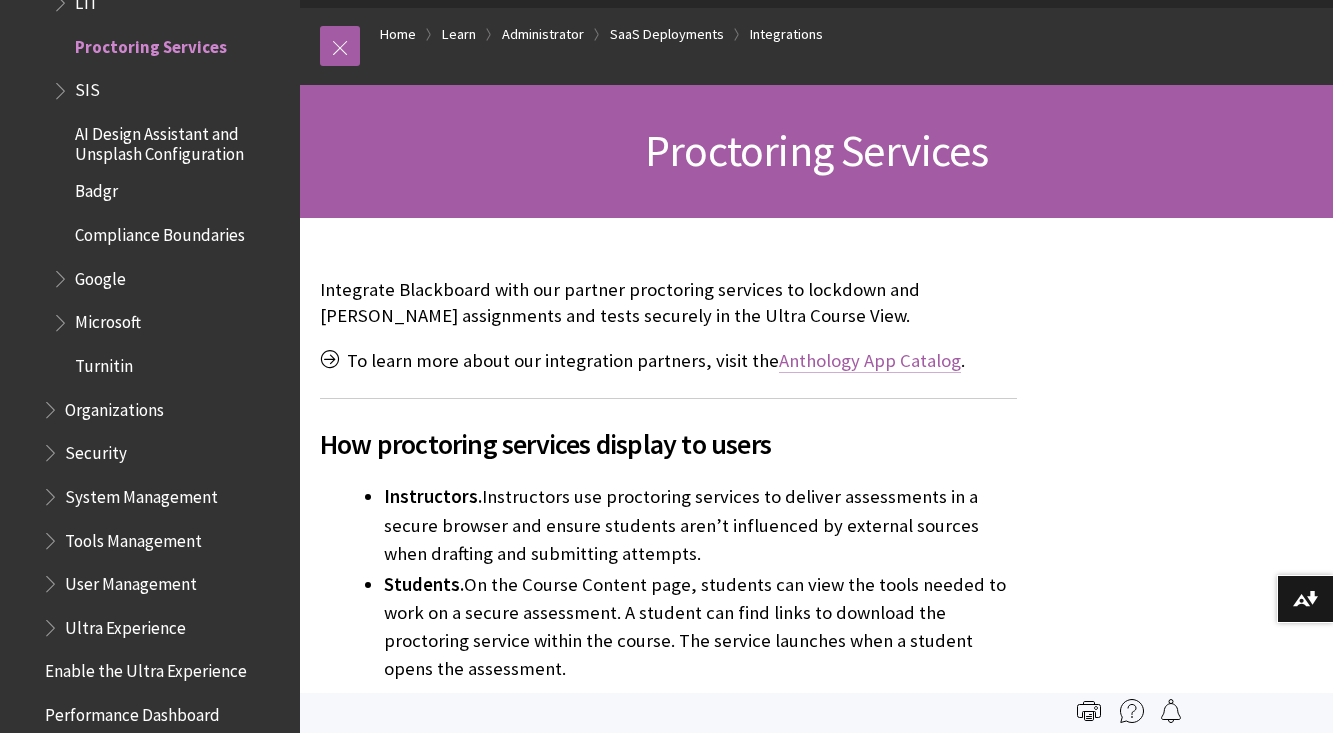 click on "Anthology App Catalog" at bounding box center (870, 360) 